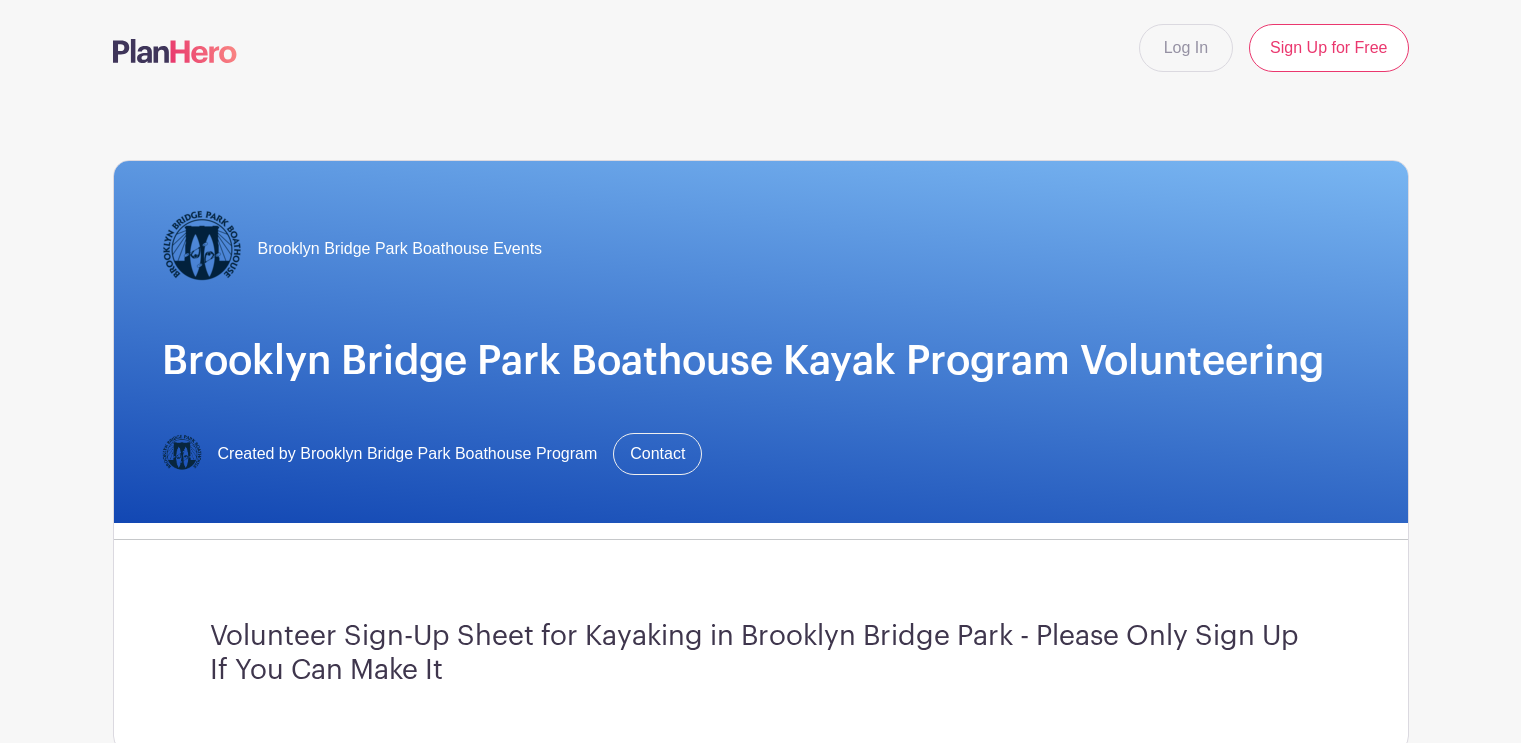 scroll, scrollTop: 0, scrollLeft: 0, axis: both 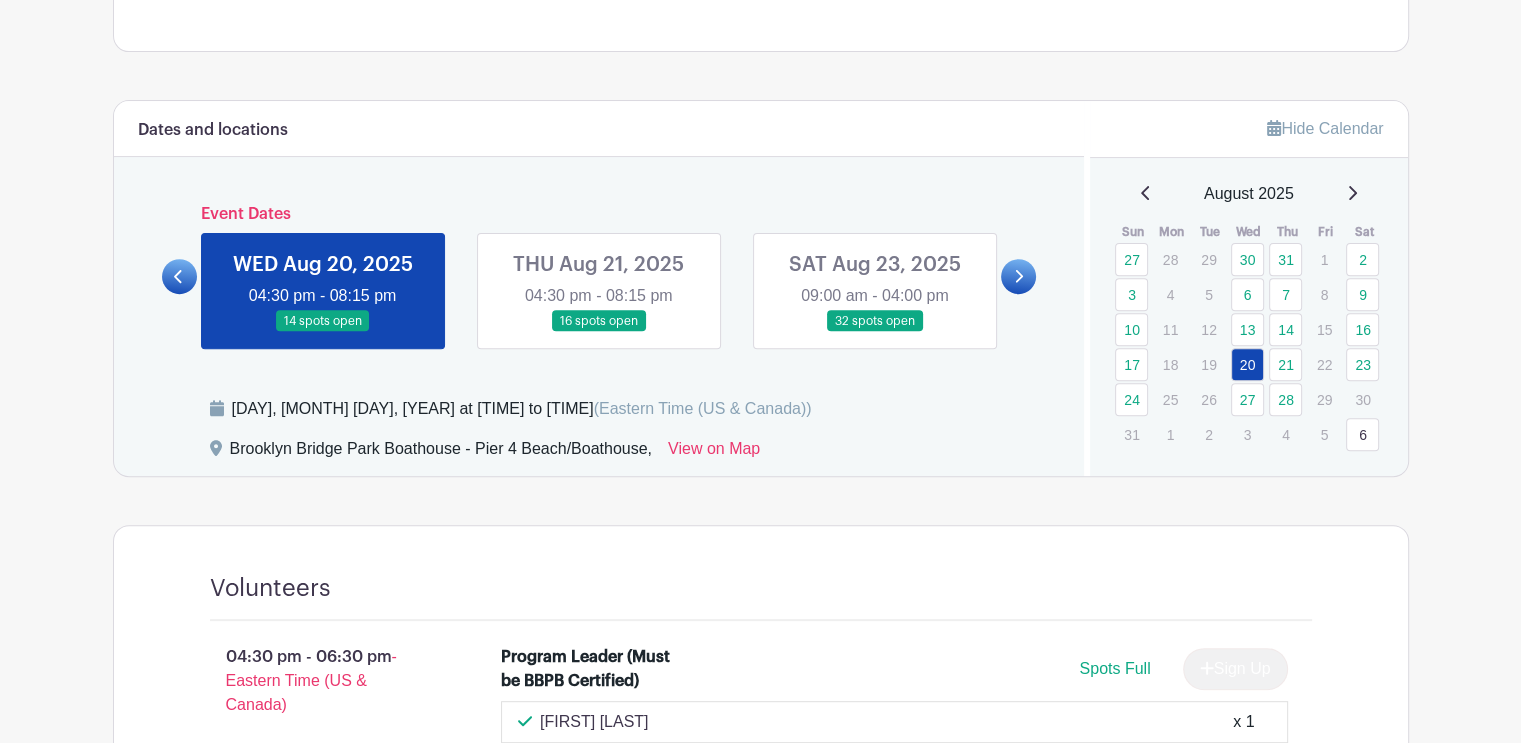 click at bounding box center (323, 332) 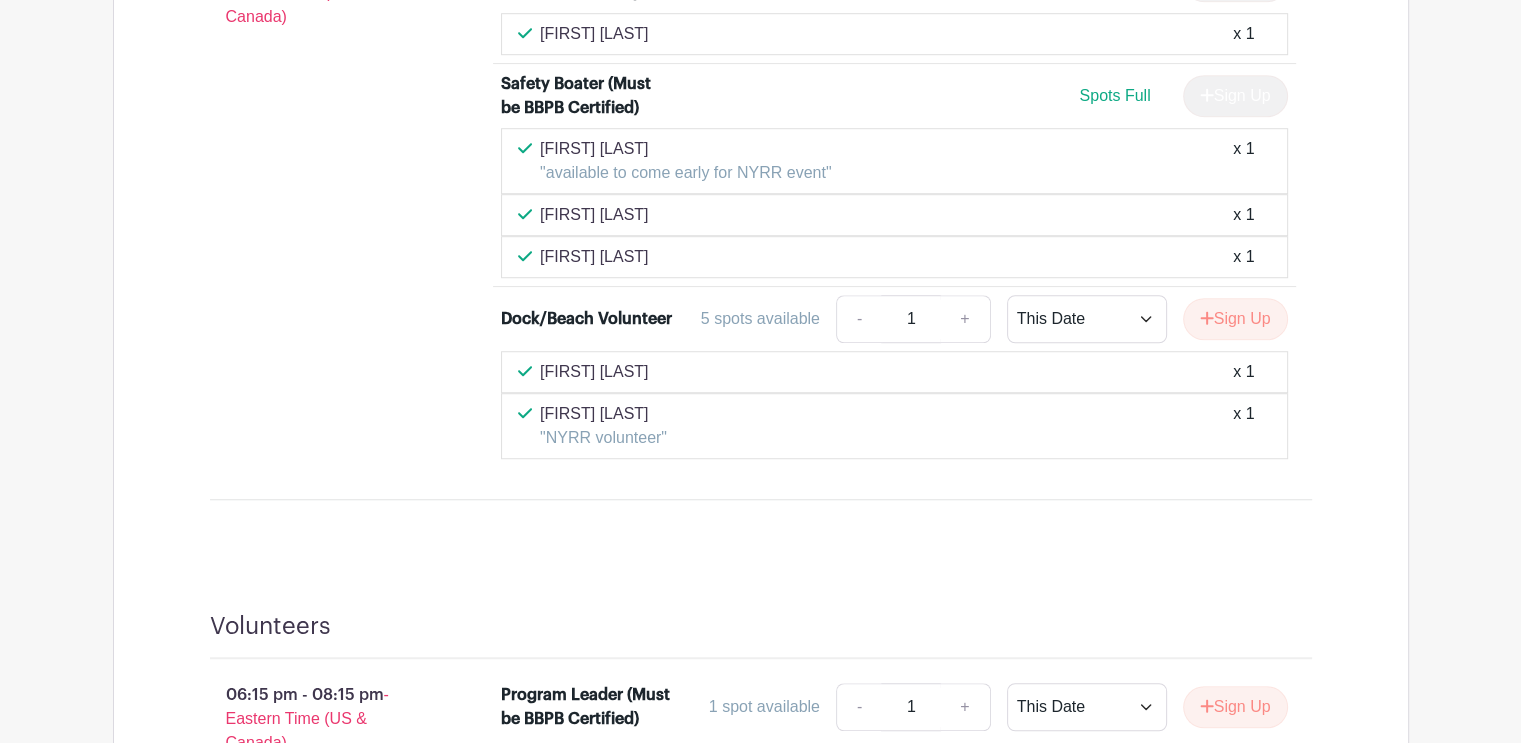 scroll, scrollTop: 1400, scrollLeft: 0, axis: vertical 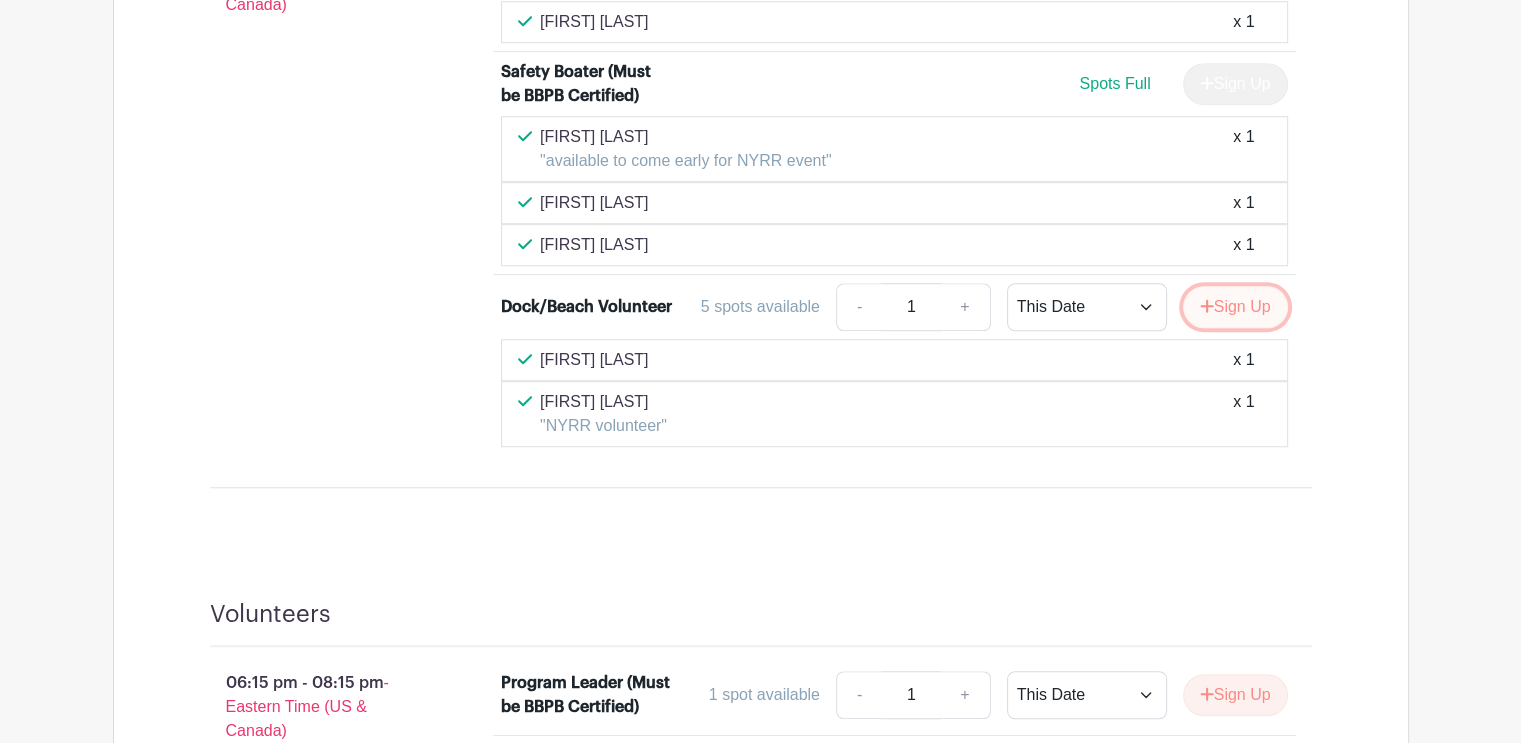 click on "Sign Up" at bounding box center (1235, 307) 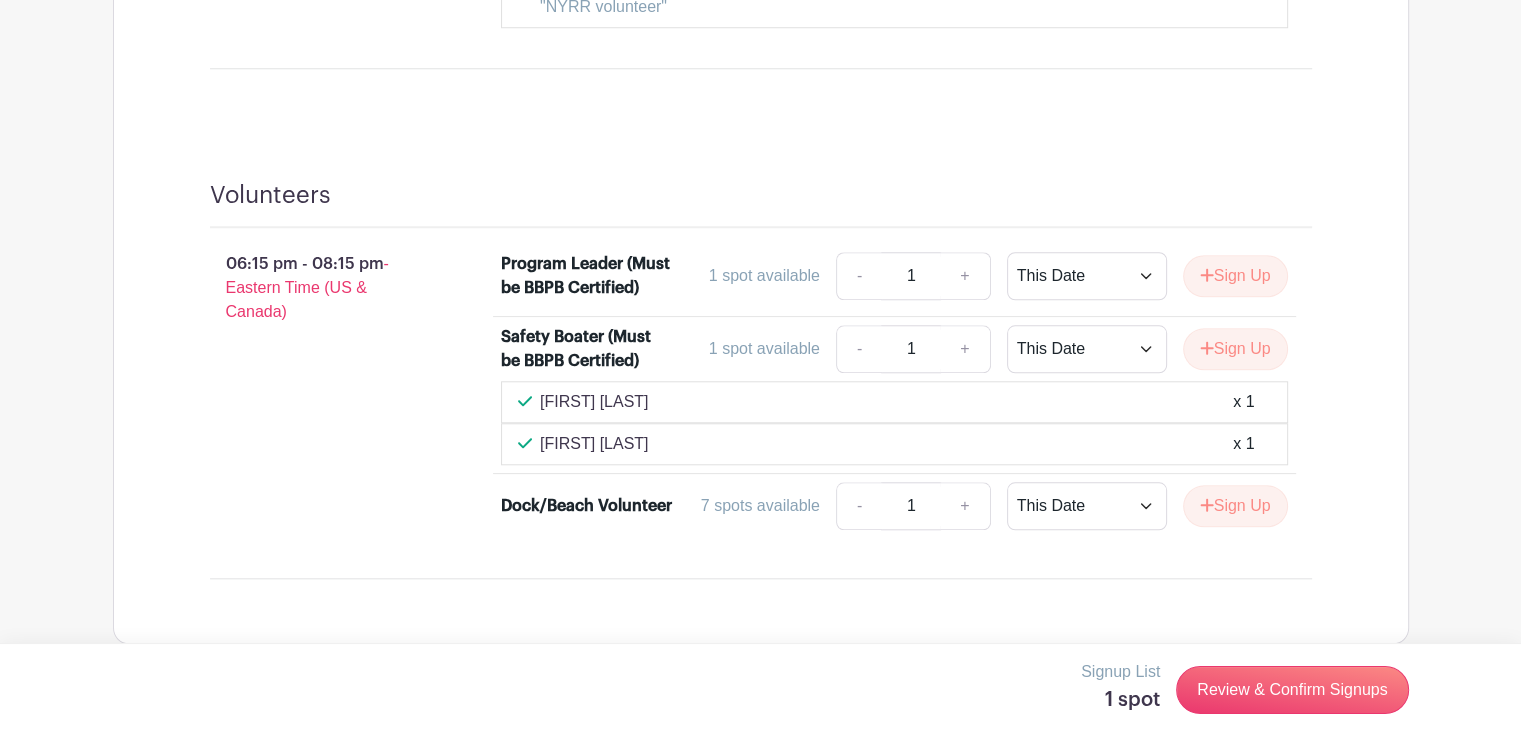 scroll, scrollTop: 1835, scrollLeft: 0, axis: vertical 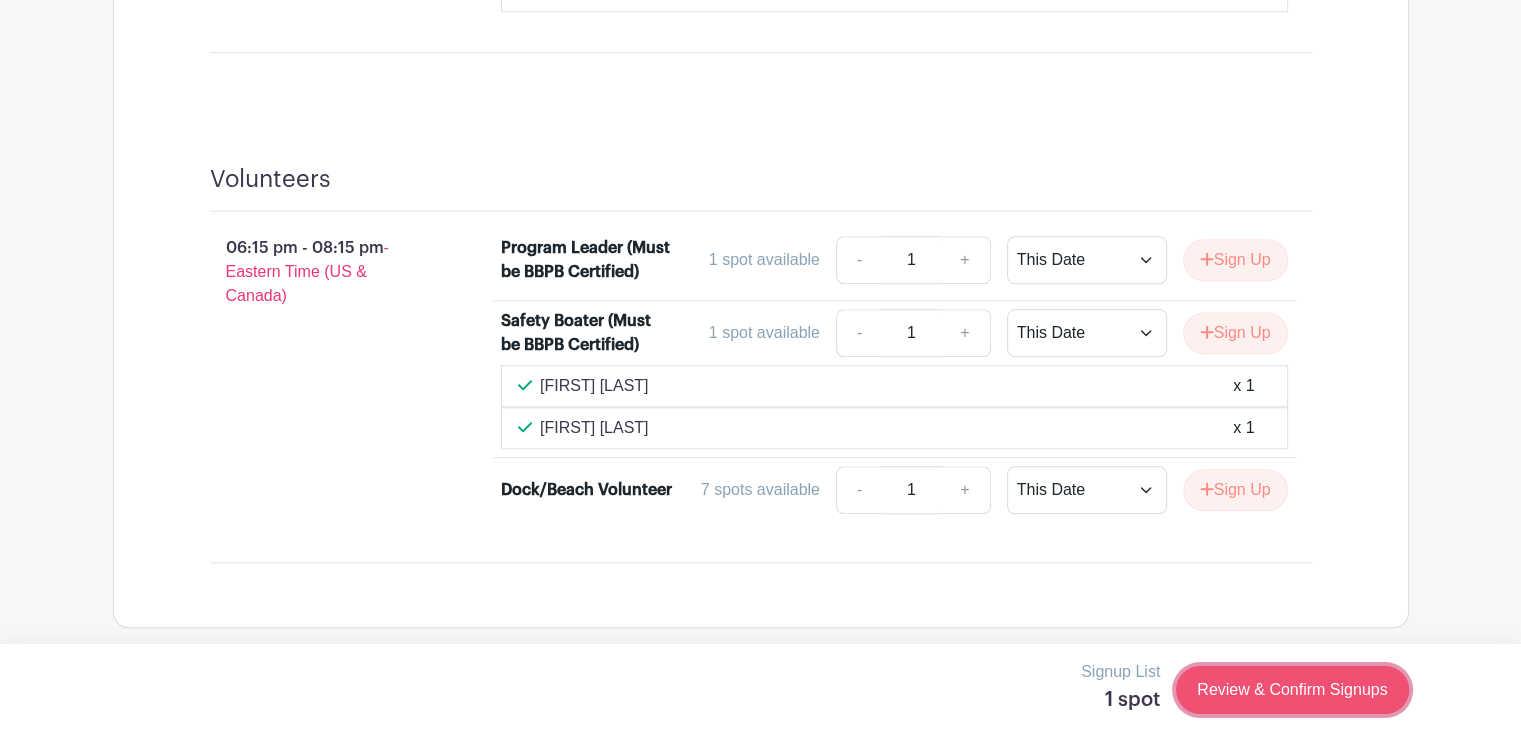 click on "Review & Confirm Signups" at bounding box center (1292, 690) 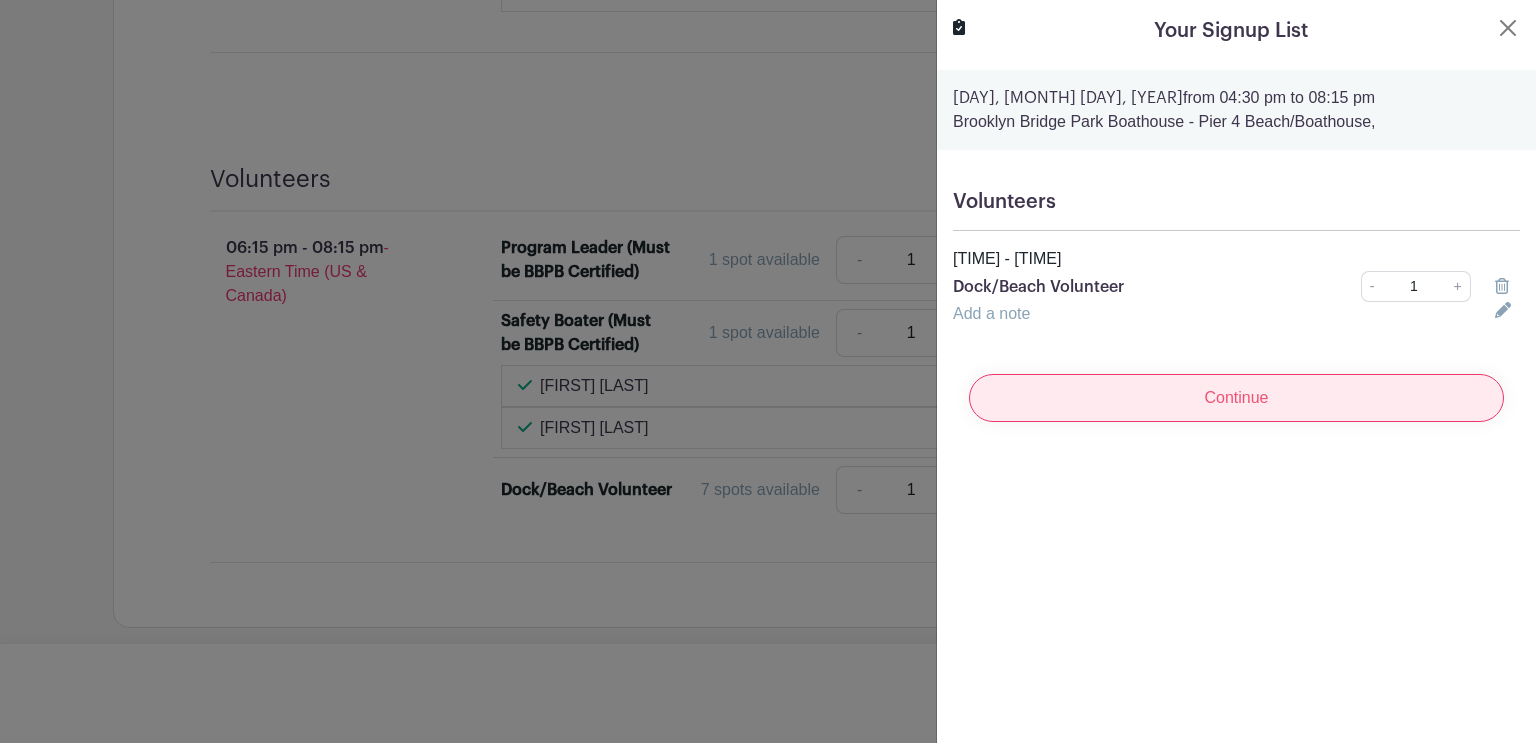 click on "Continue" at bounding box center [1236, 398] 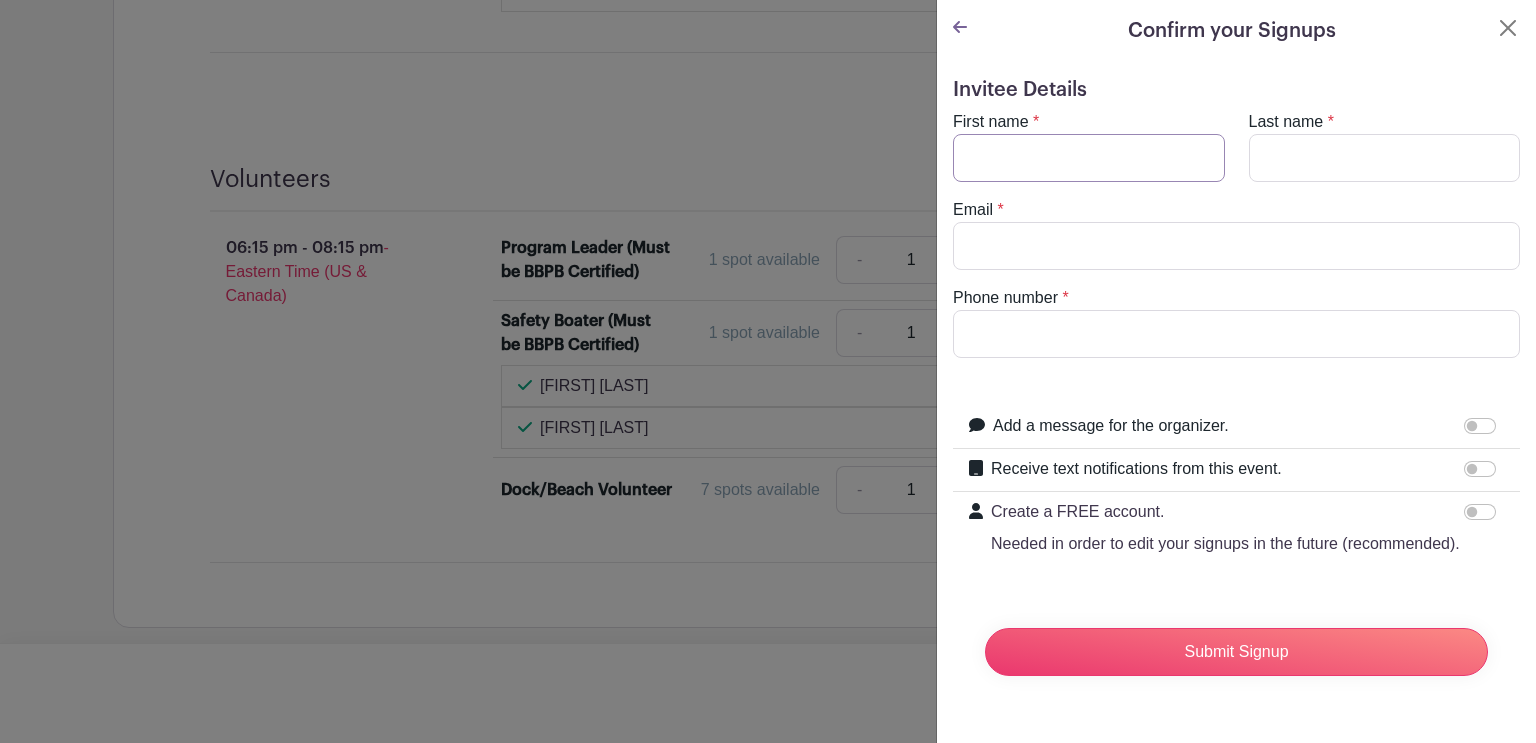 click on "First name" at bounding box center (1089, 158) 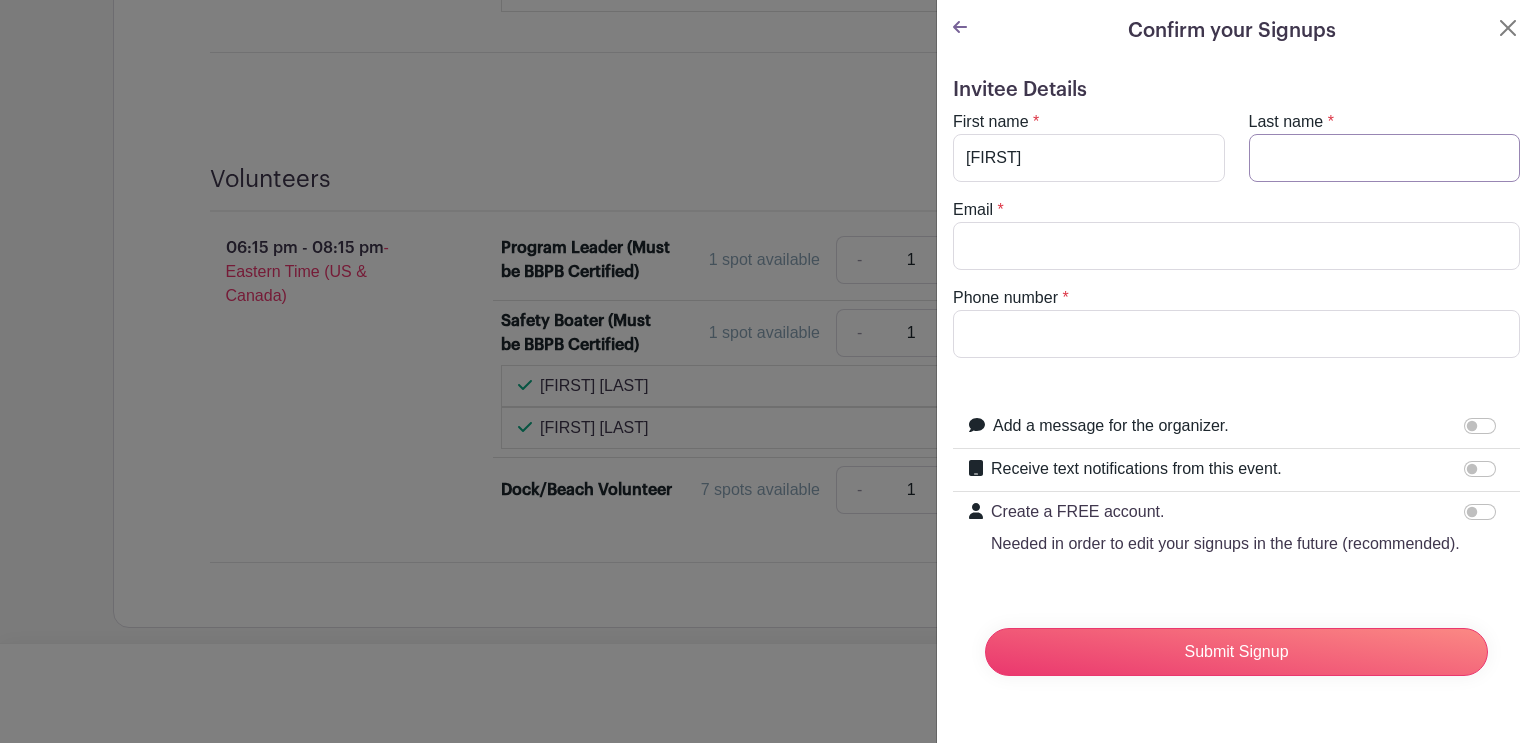 type on "Weiss" 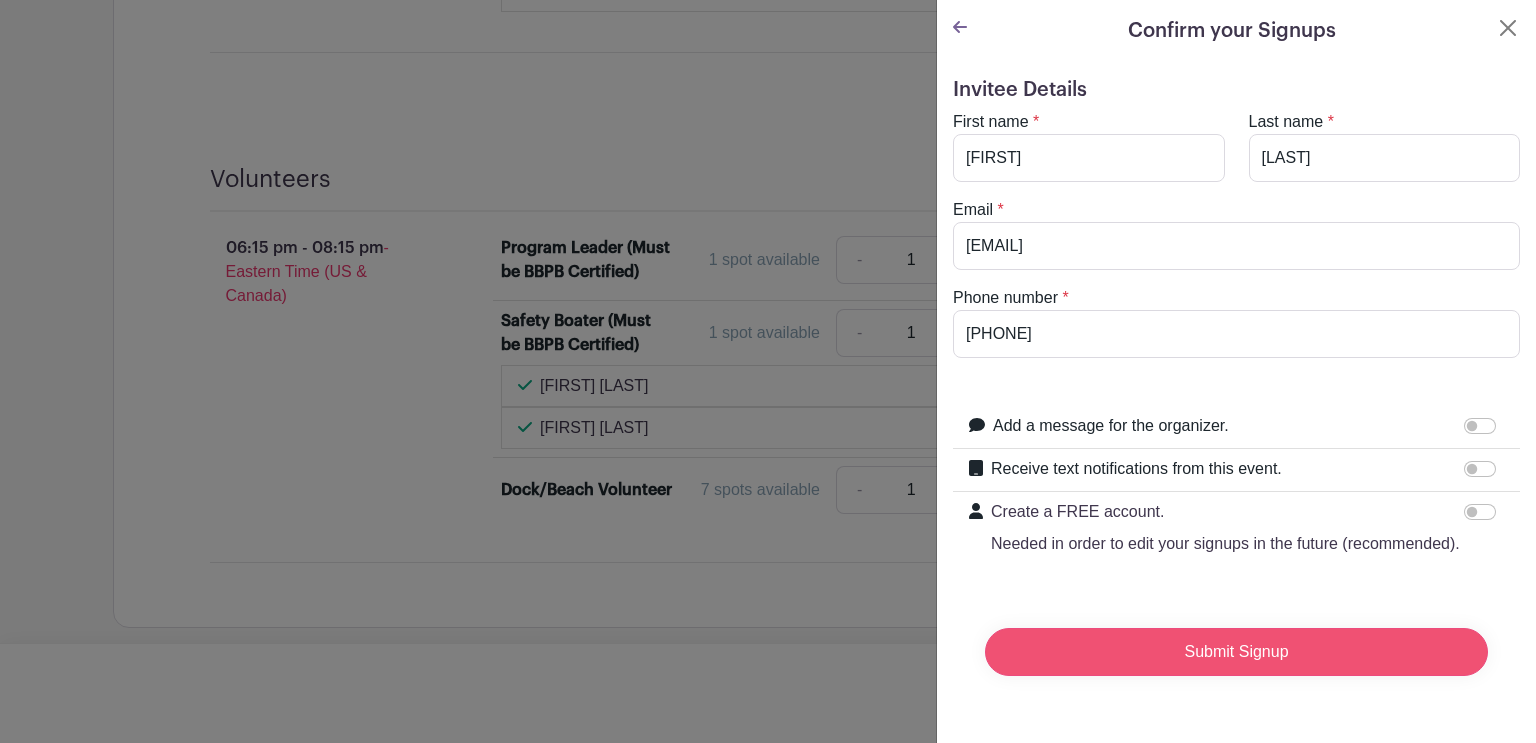 click on "Submit Signup" at bounding box center [1236, 652] 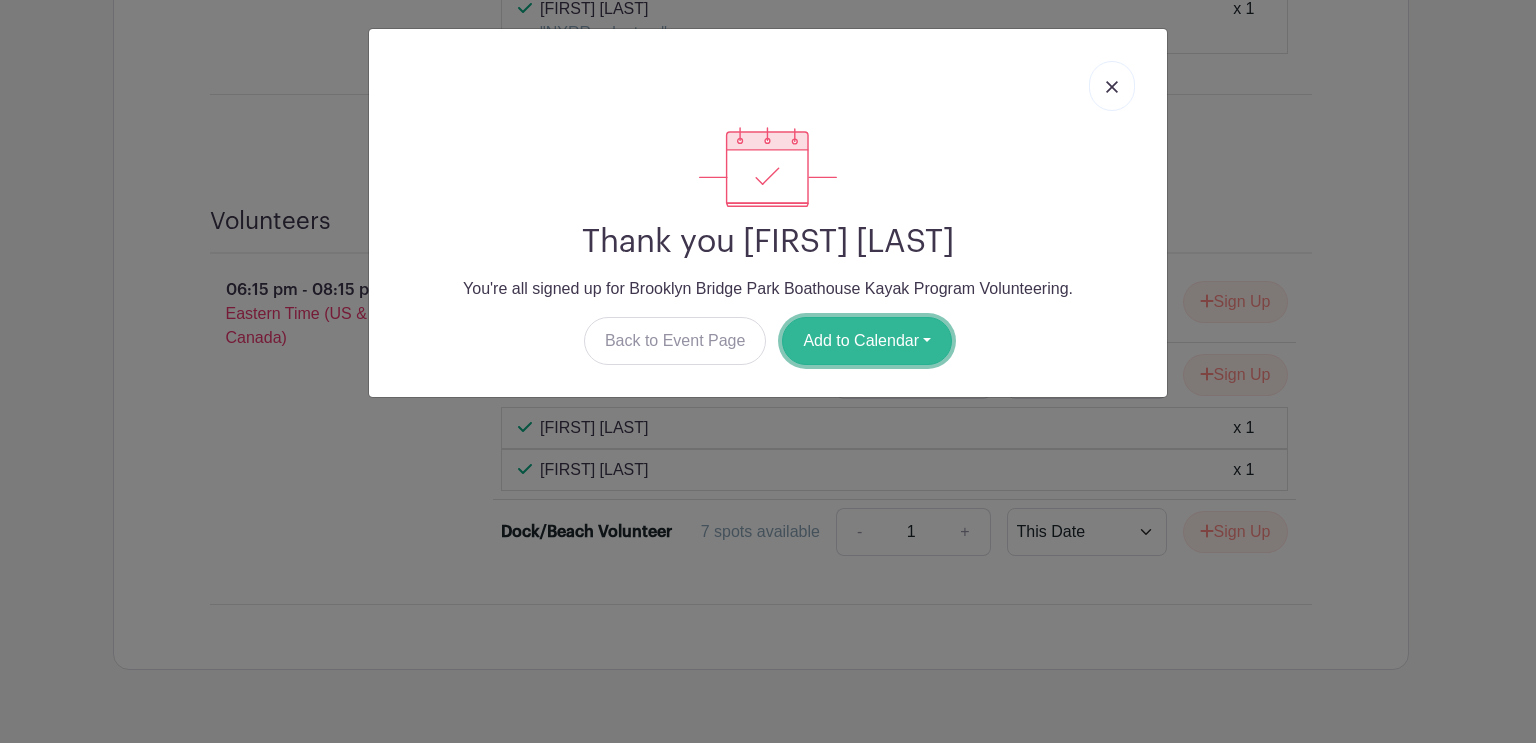 click on "Add to Calendar" at bounding box center (867, 341) 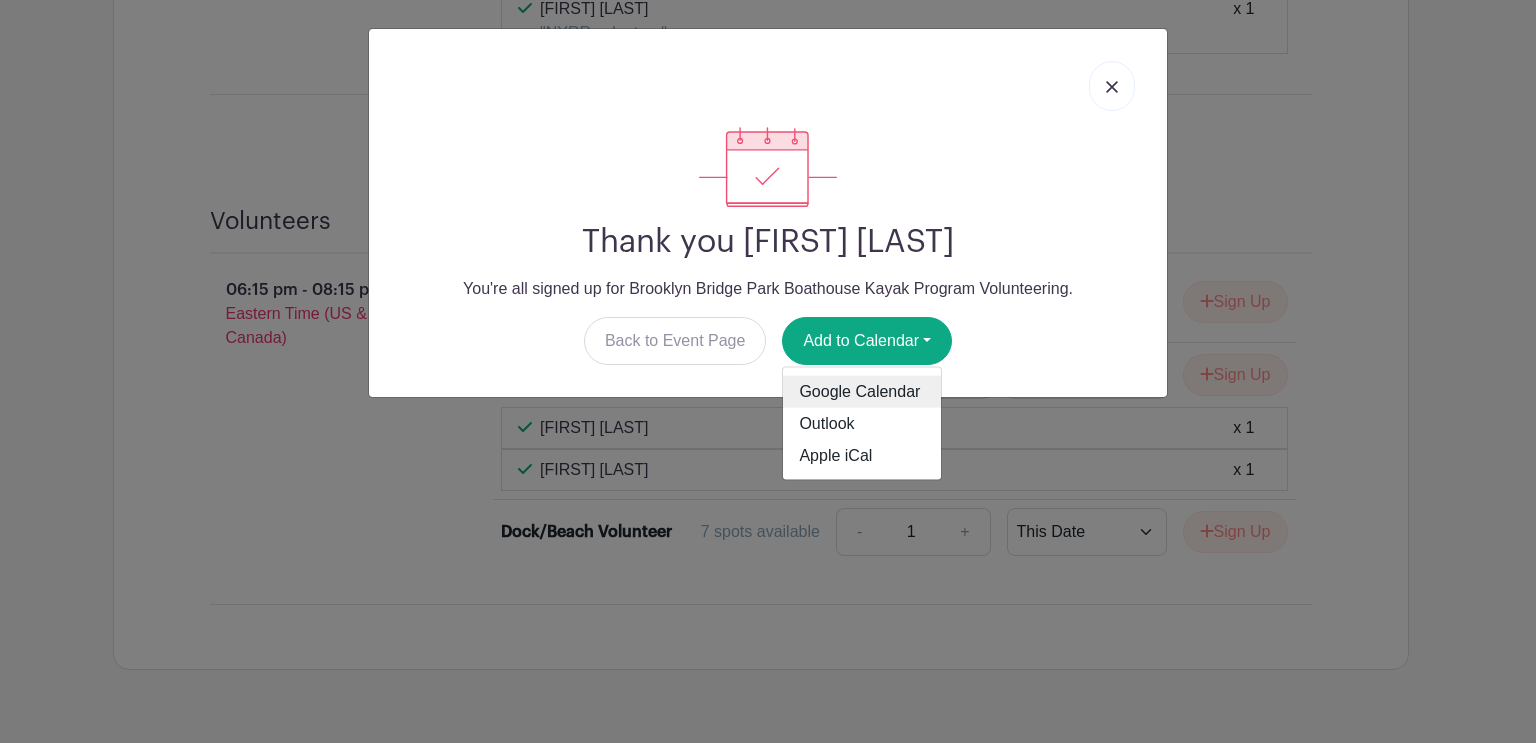 click on "Google Calendar" at bounding box center [862, 392] 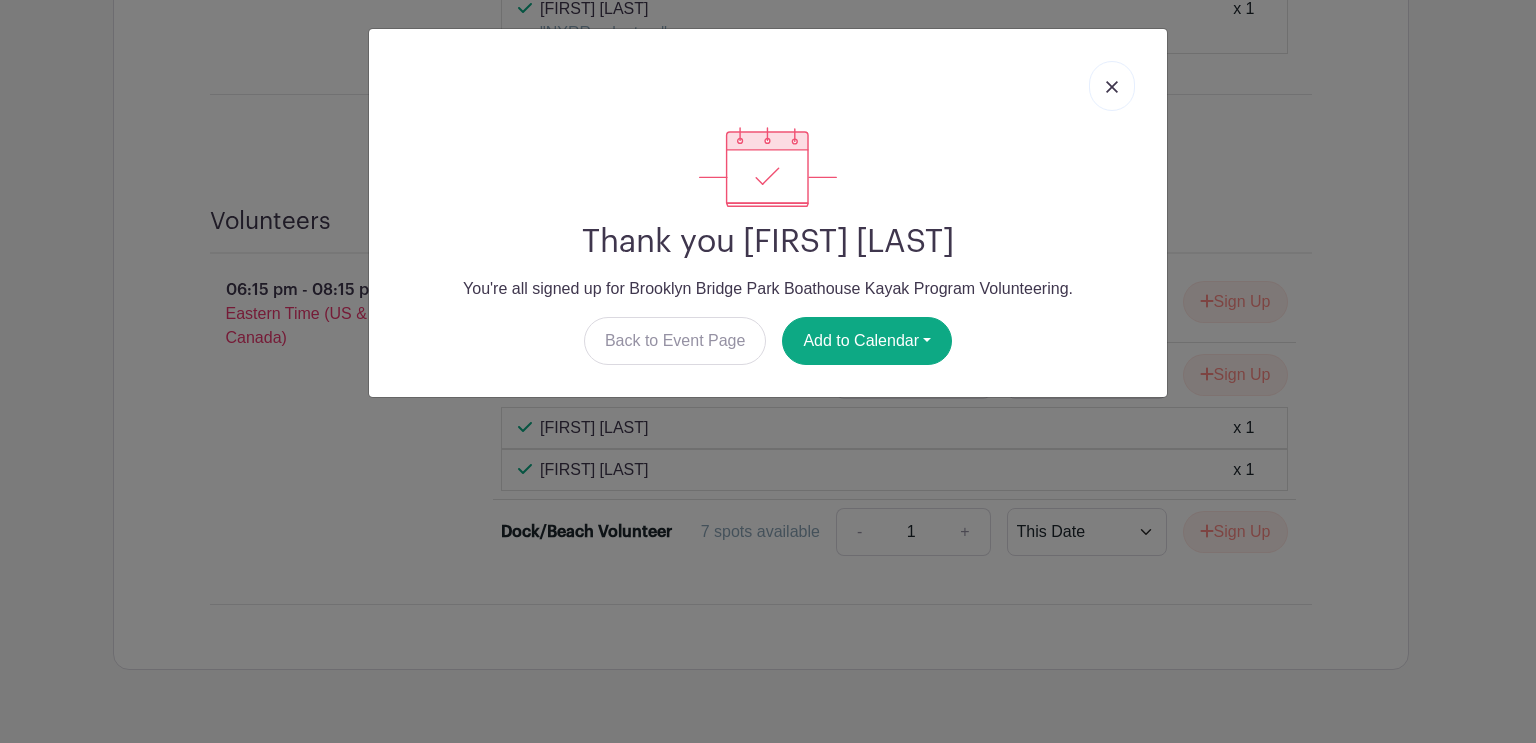 click at bounding box center [1112, 86] 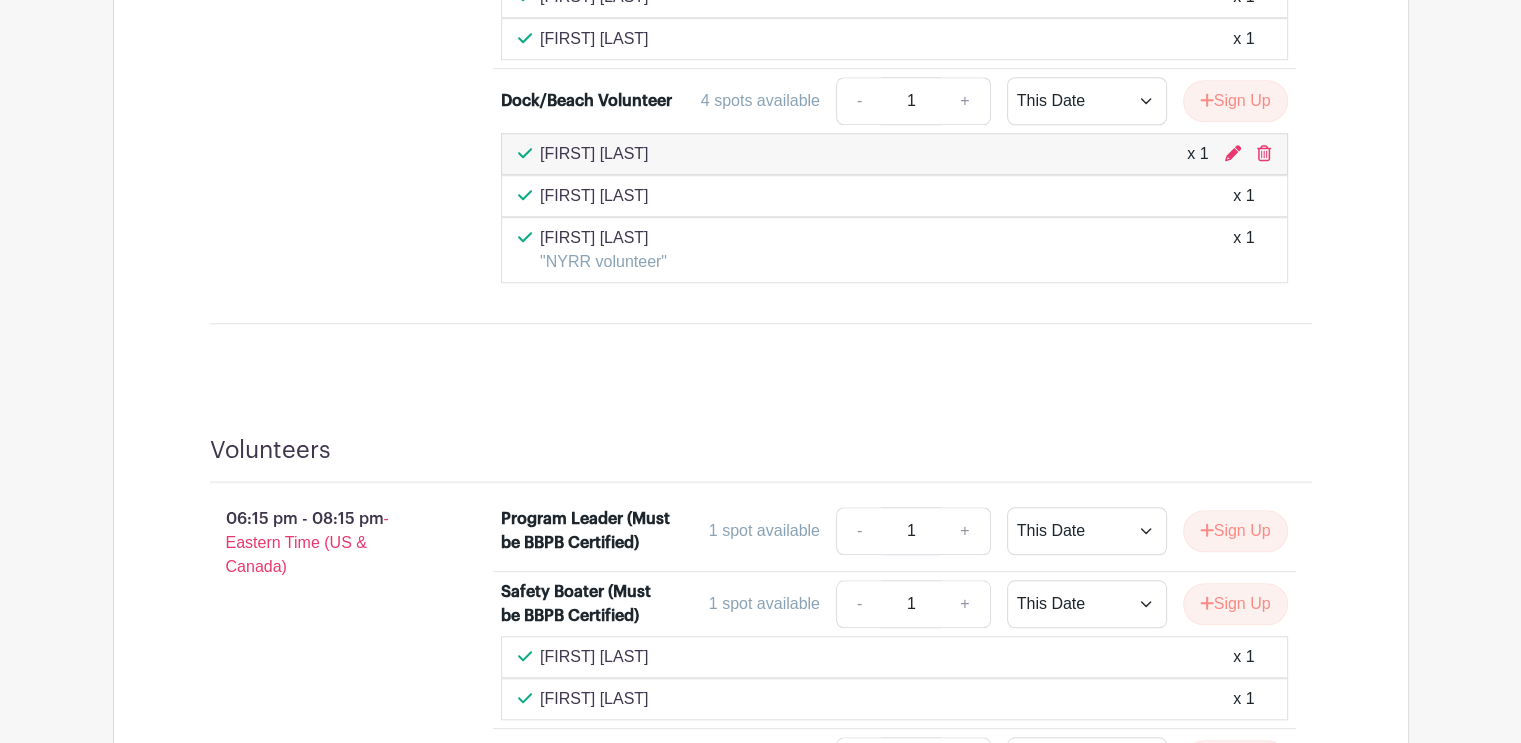 scroll, scrollTop: 1435, scrollLeft: 0, axis: vertical 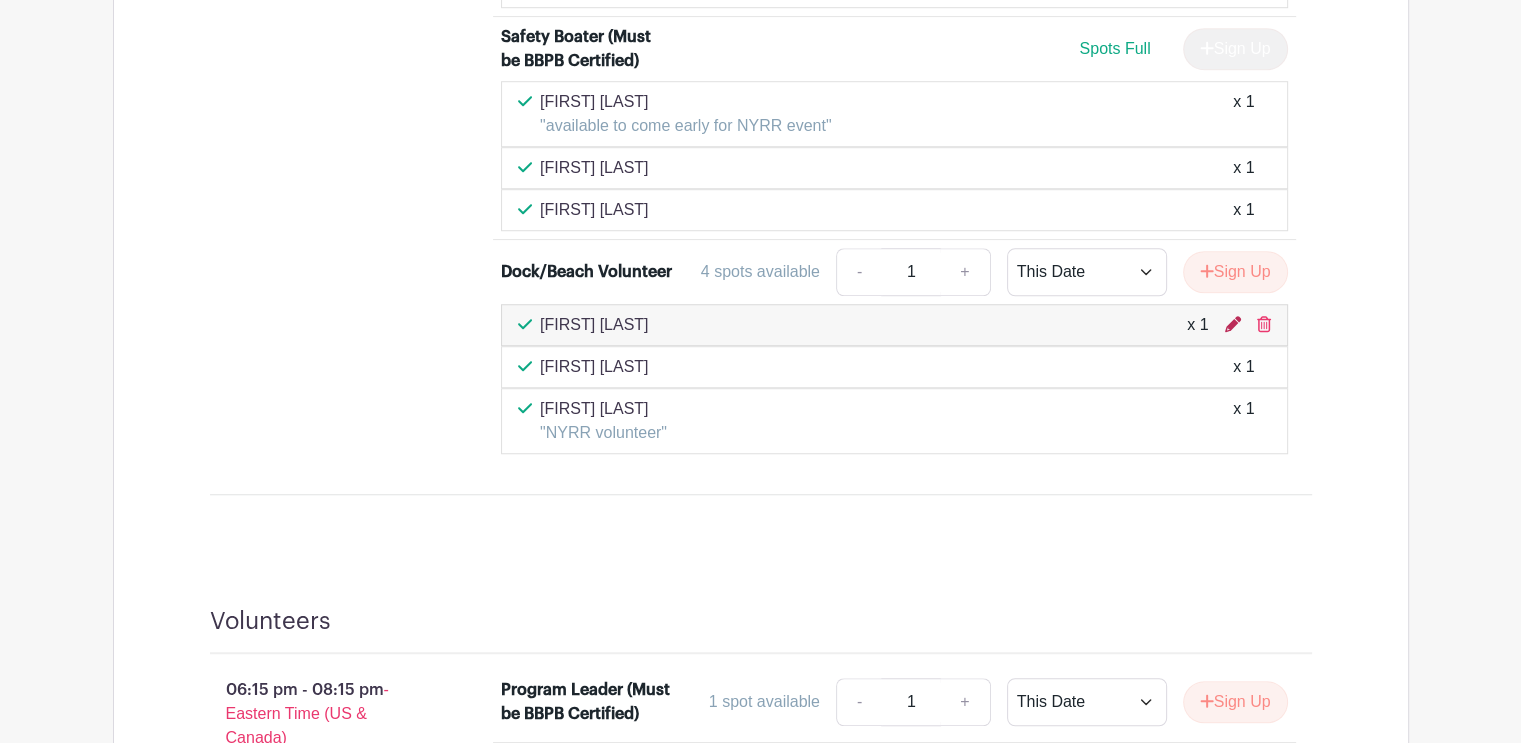 click 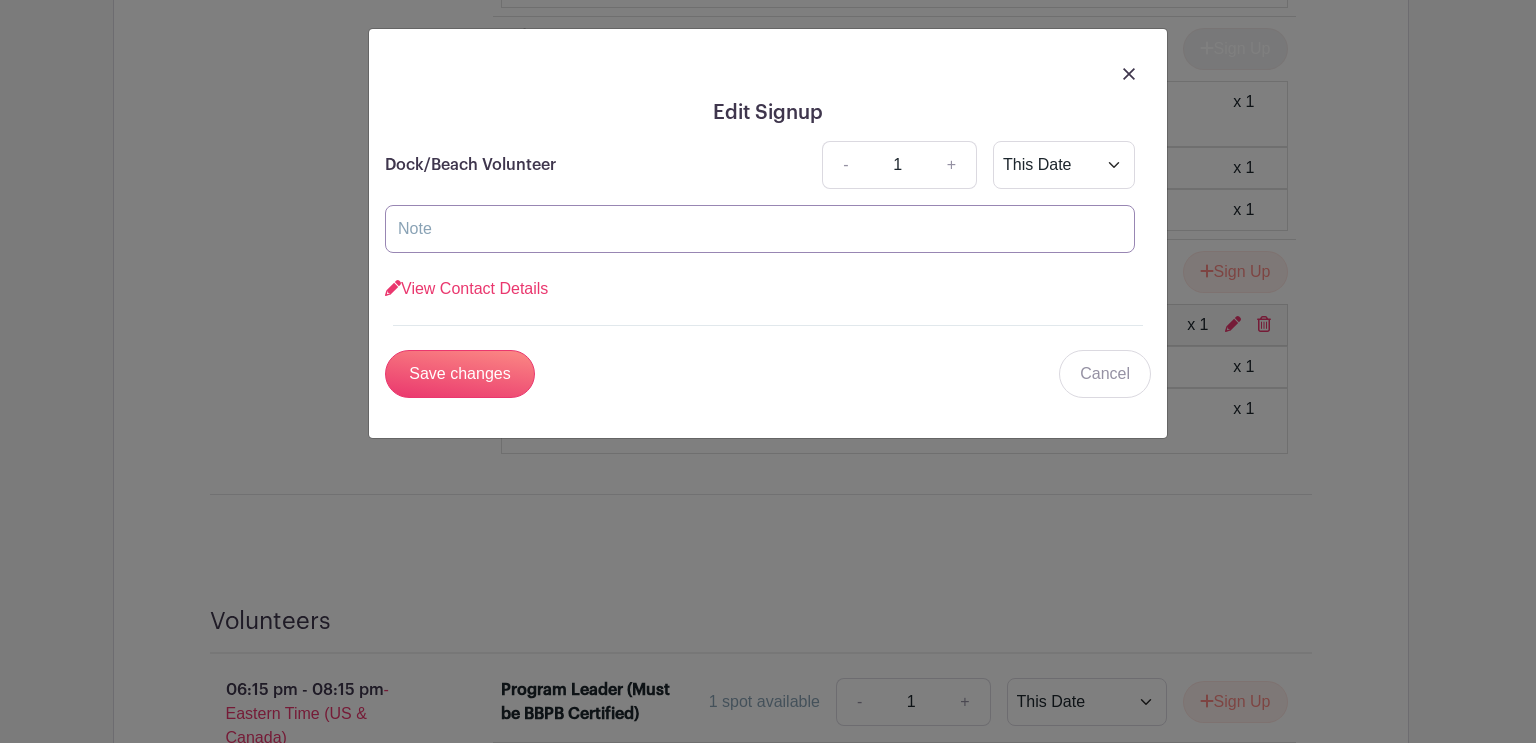 click at bounding box center [760, 229] 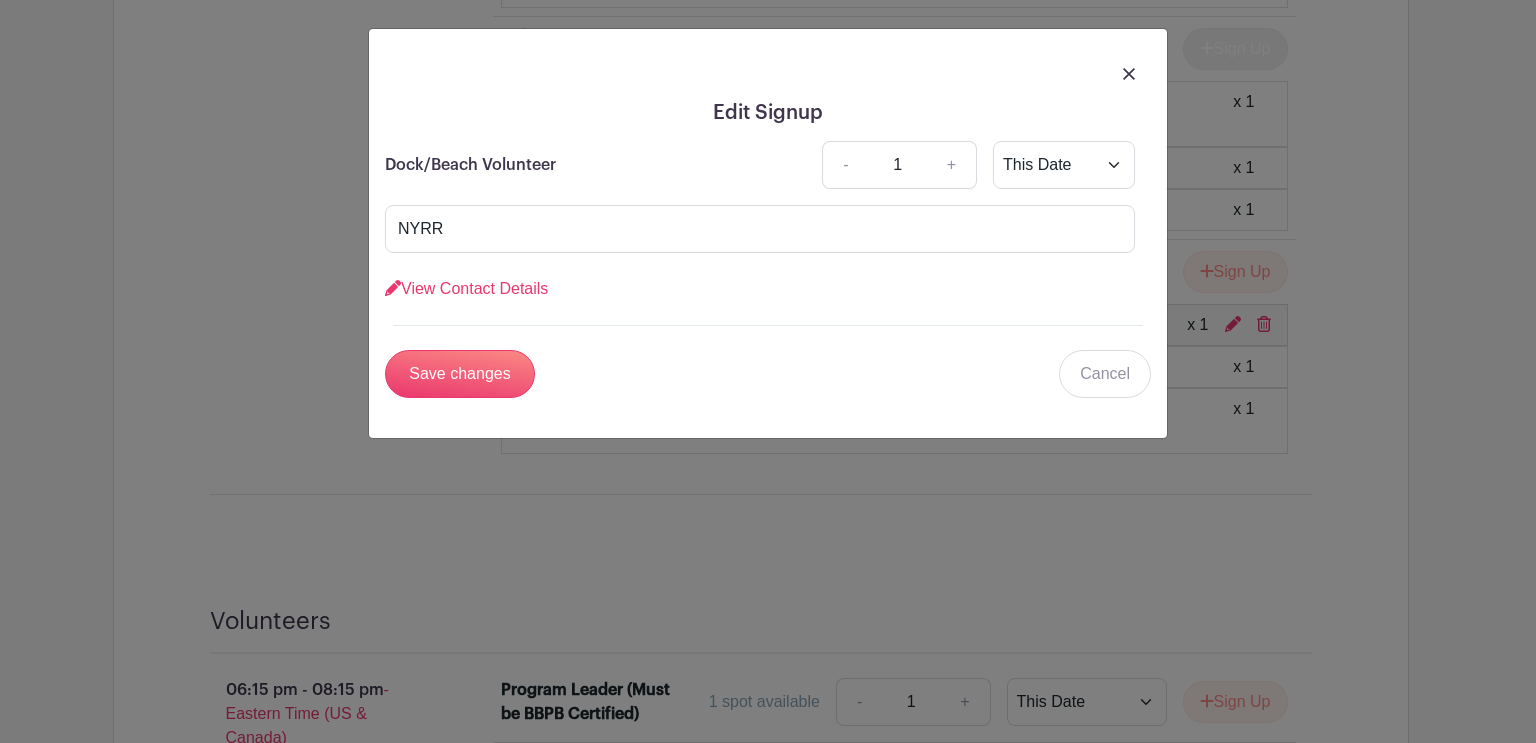 drag, startPoint x: 746, startPoint y: 47, endPoint x: 701, endPoint y: 76, distance: 53.535034 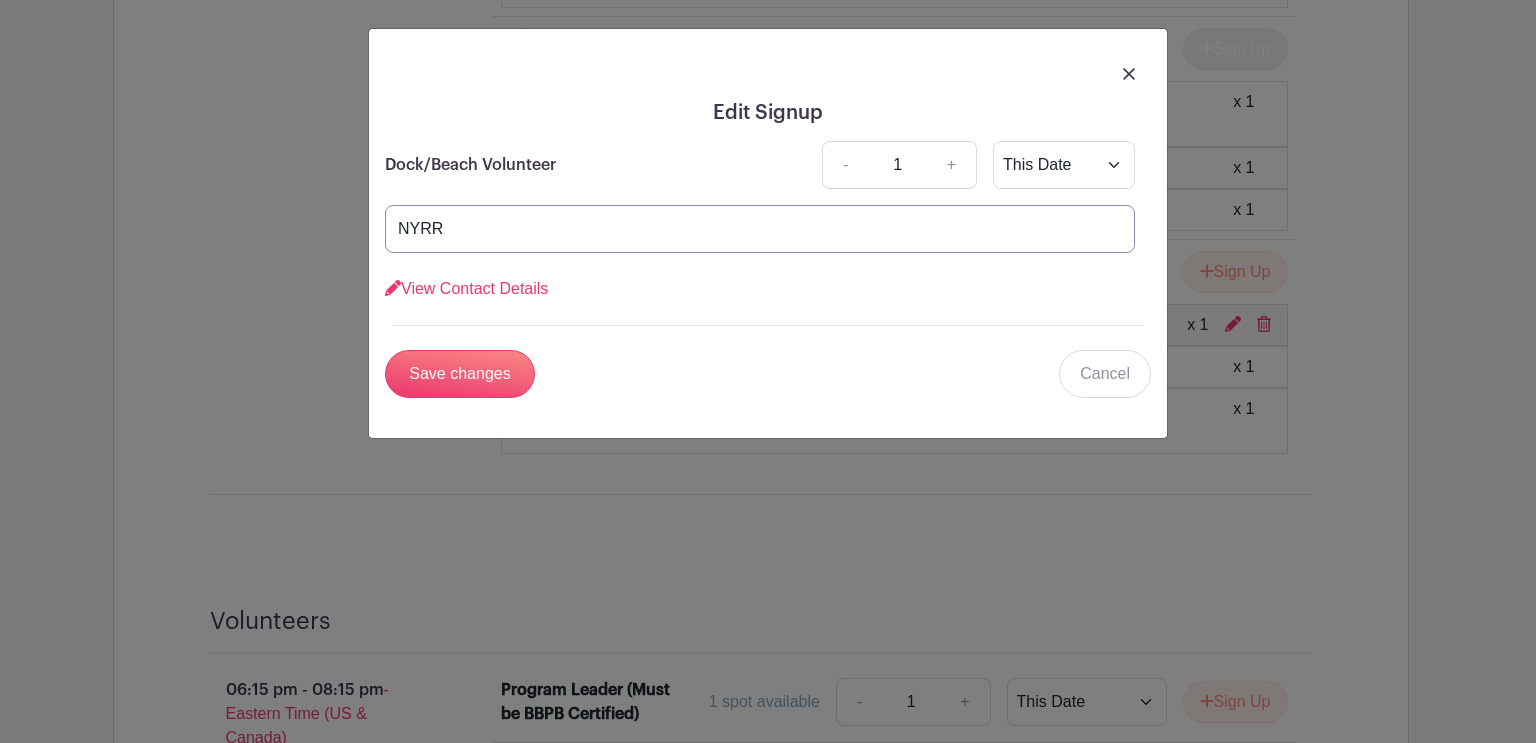 click on "NYRR" at bounding box center [760, 229] 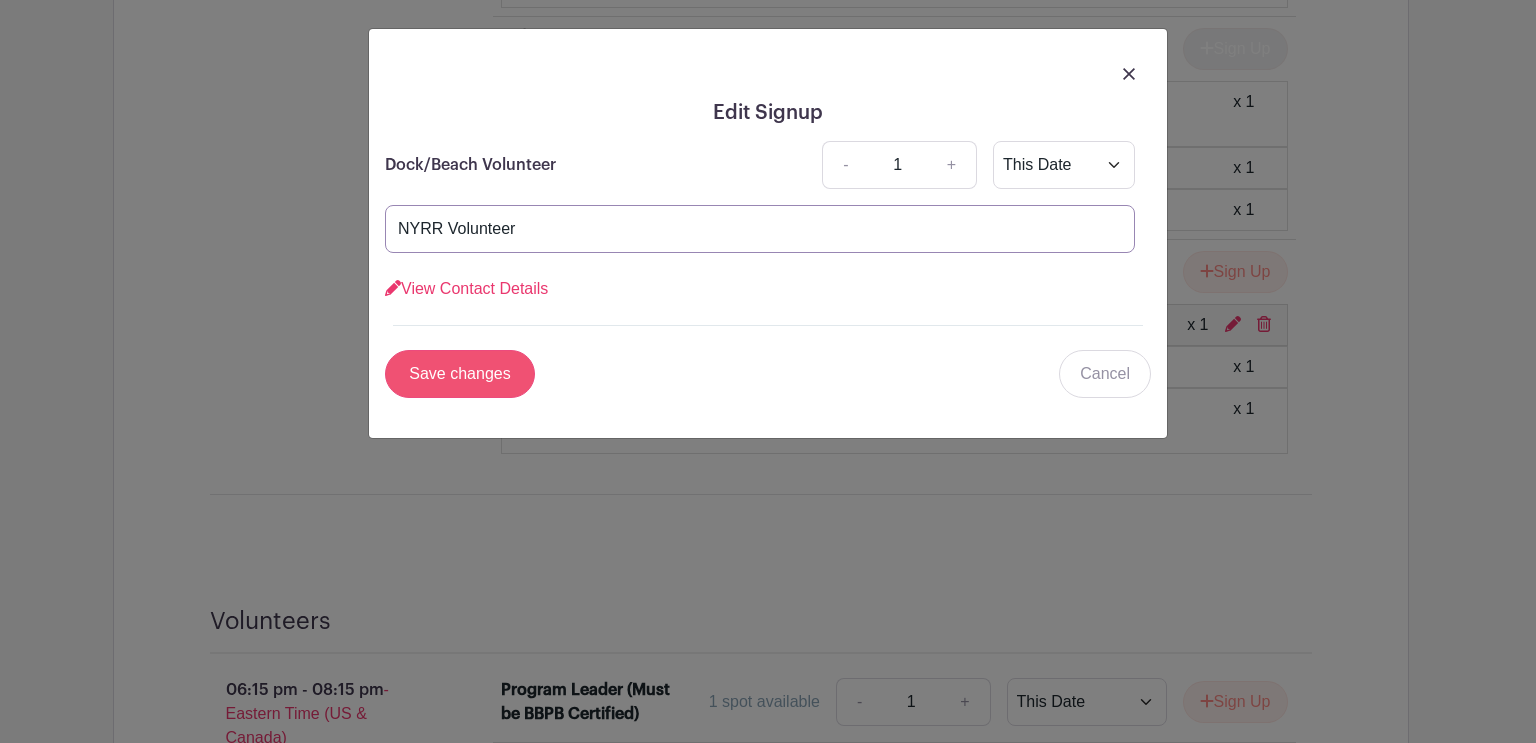 type on "NYRR Volunteer" 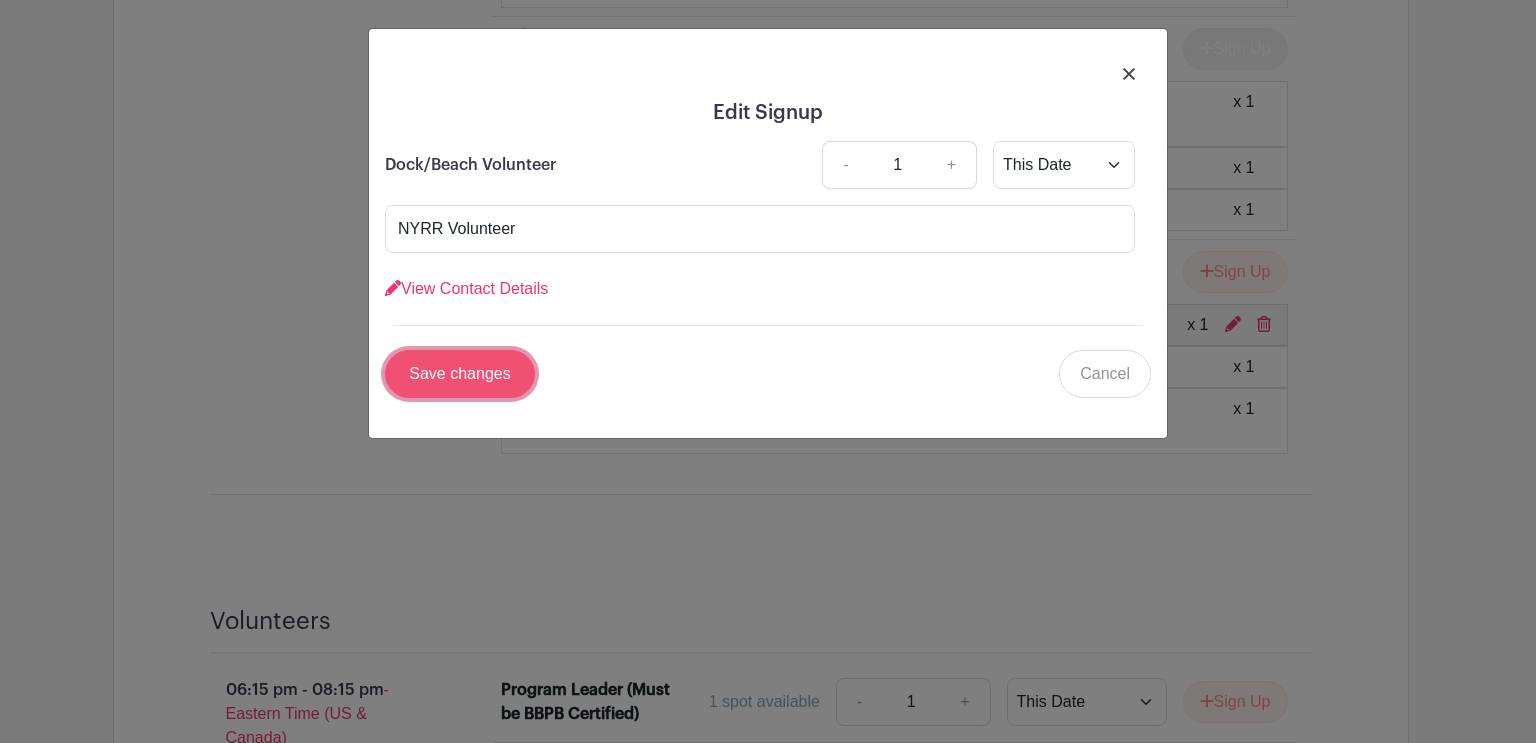 click on "Save changes" at bounding box center [460, 374] 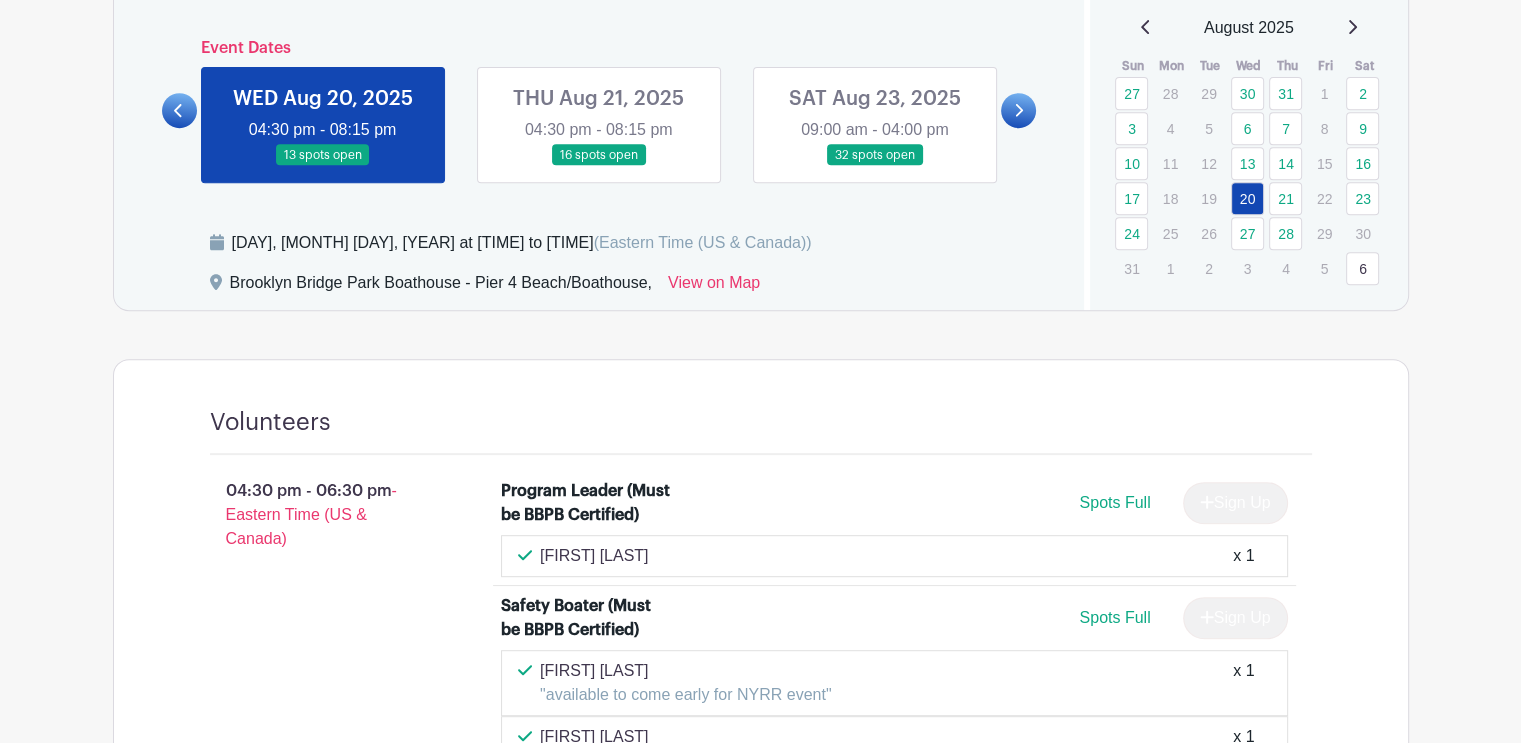 scroll, scrollTop: 835, scrollLeft: 0, axis: vertical 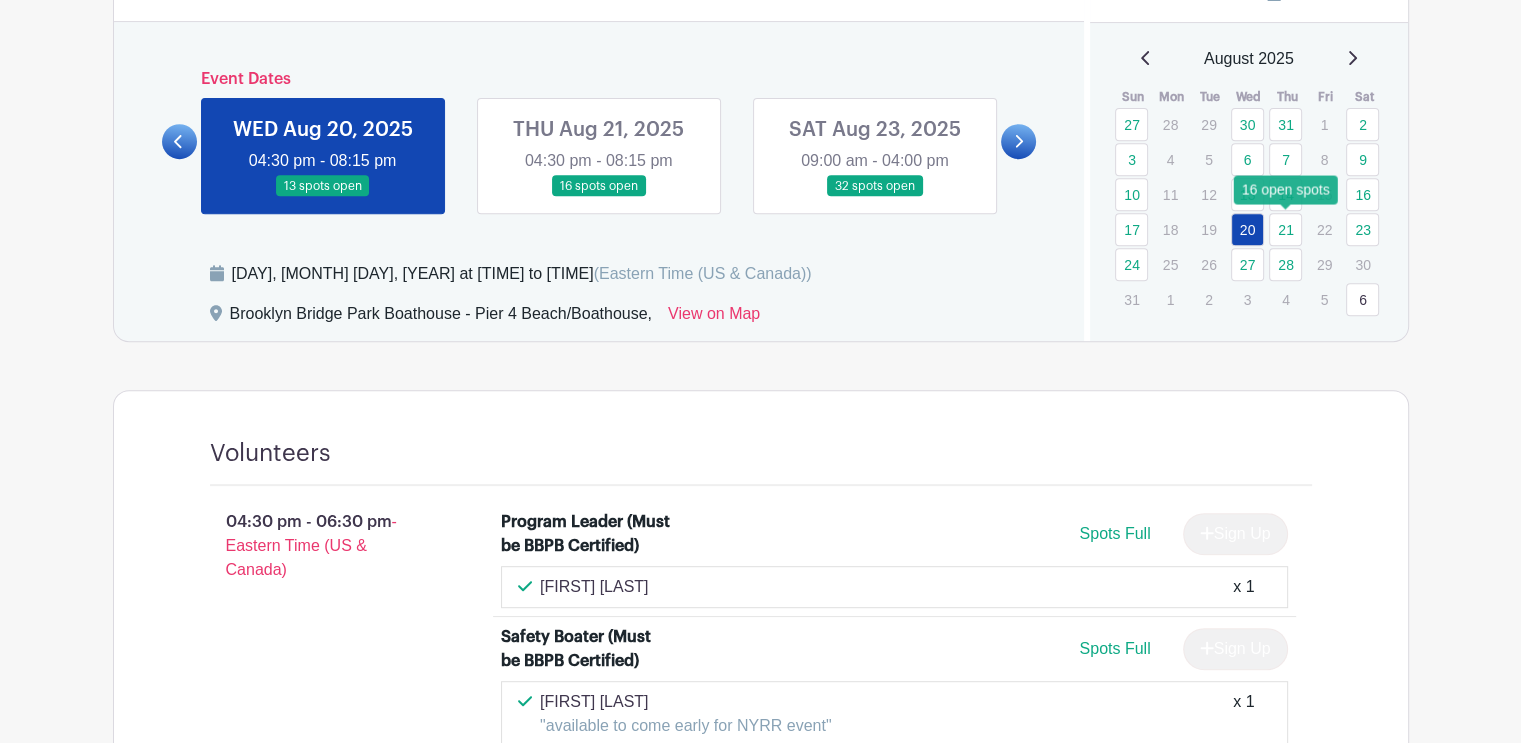 click on "21" at bounding box center (1285, 229) 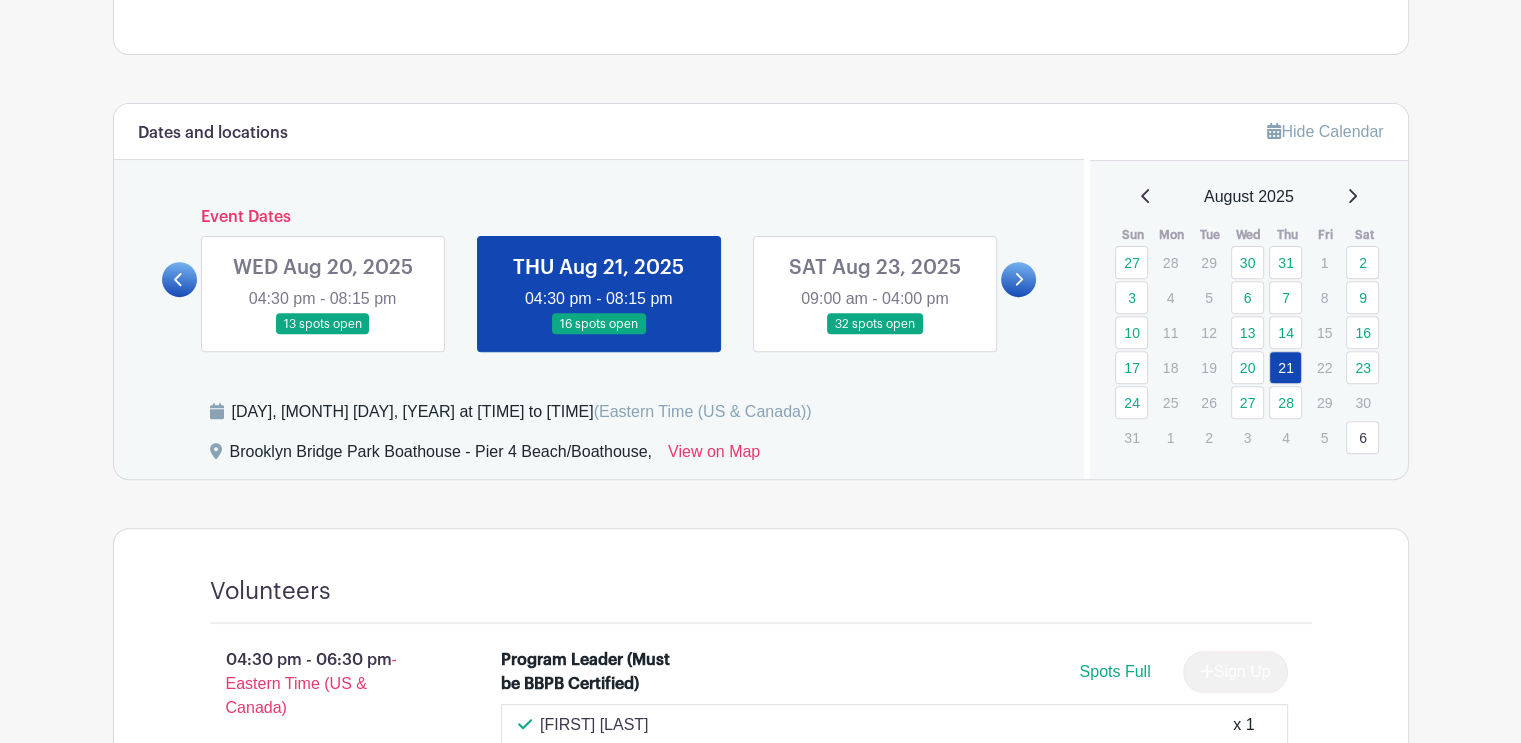 scroll, scrollTop: 735, scrollLeft: 0, axis: vertical 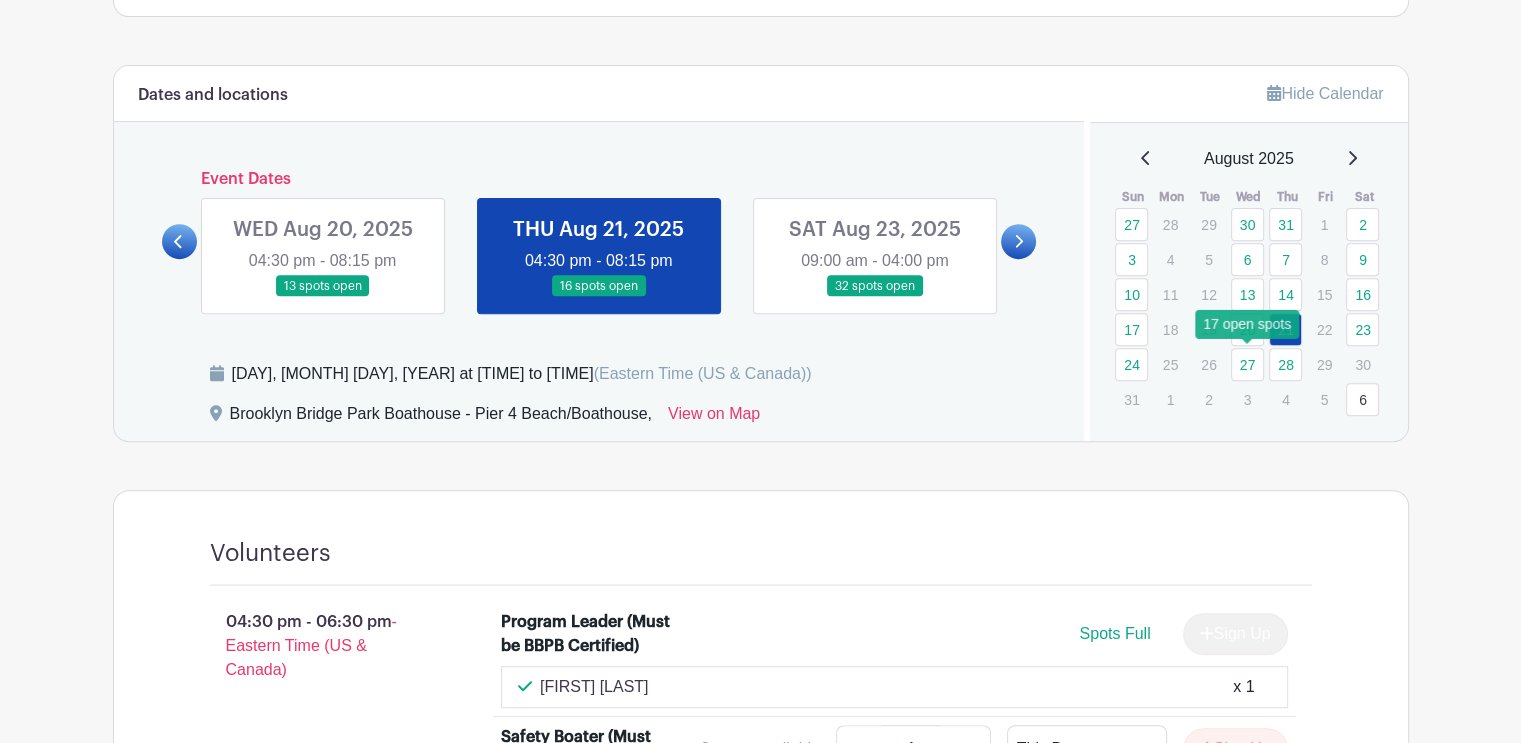 click on "27" at bounding box center [1247, 364] 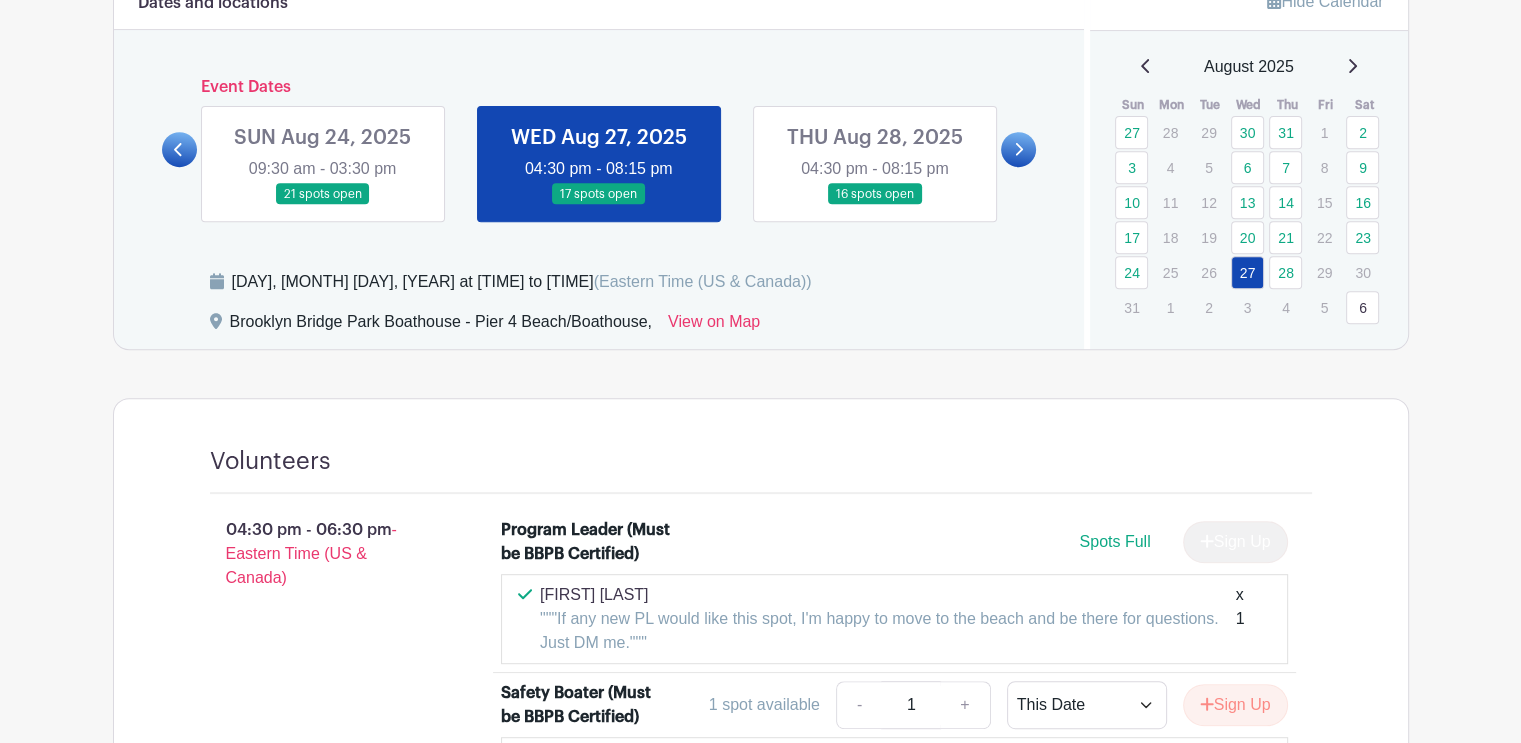 scroll, scrollTop: 811, scrollLeft: 0, axis: vertical 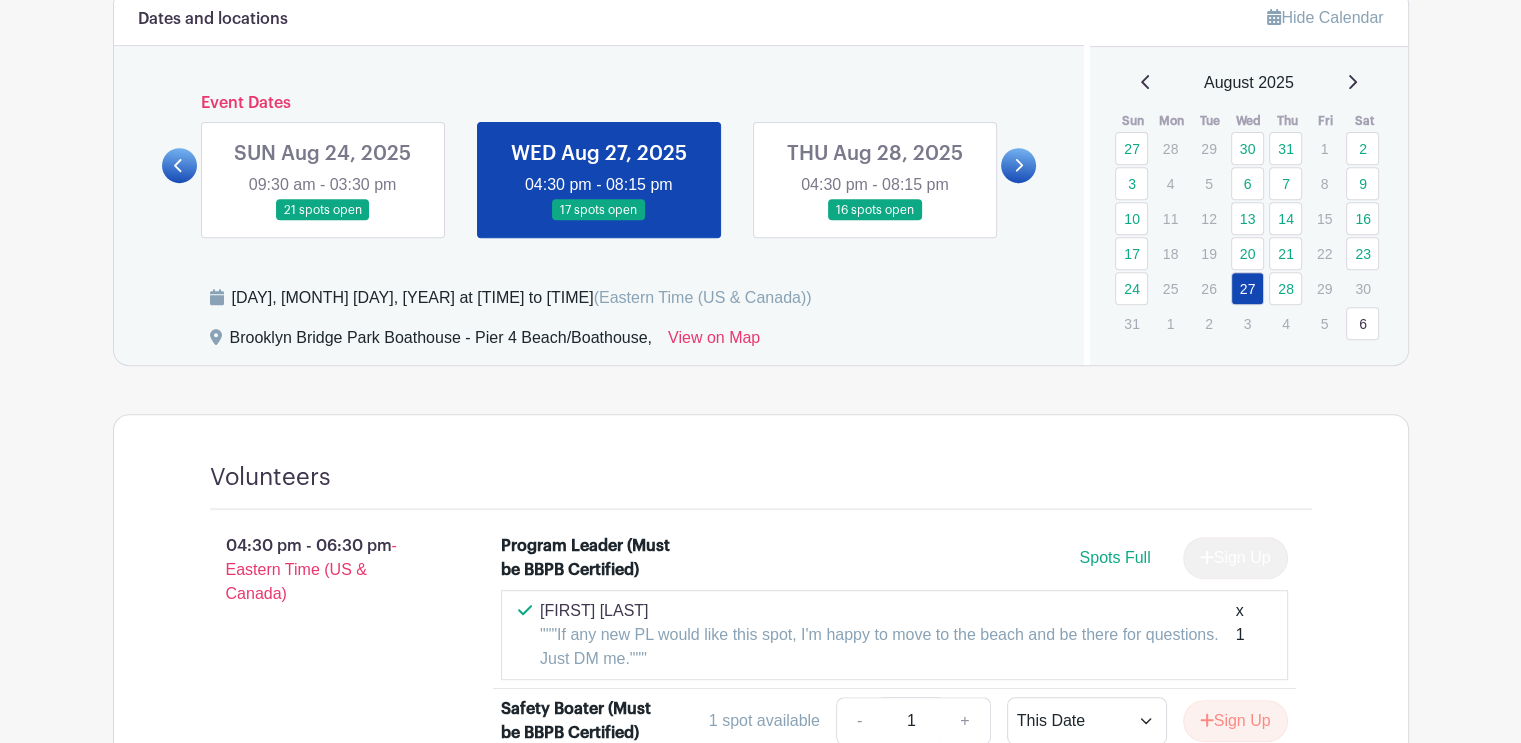 click on "6" at bounding box center (1362, 323) 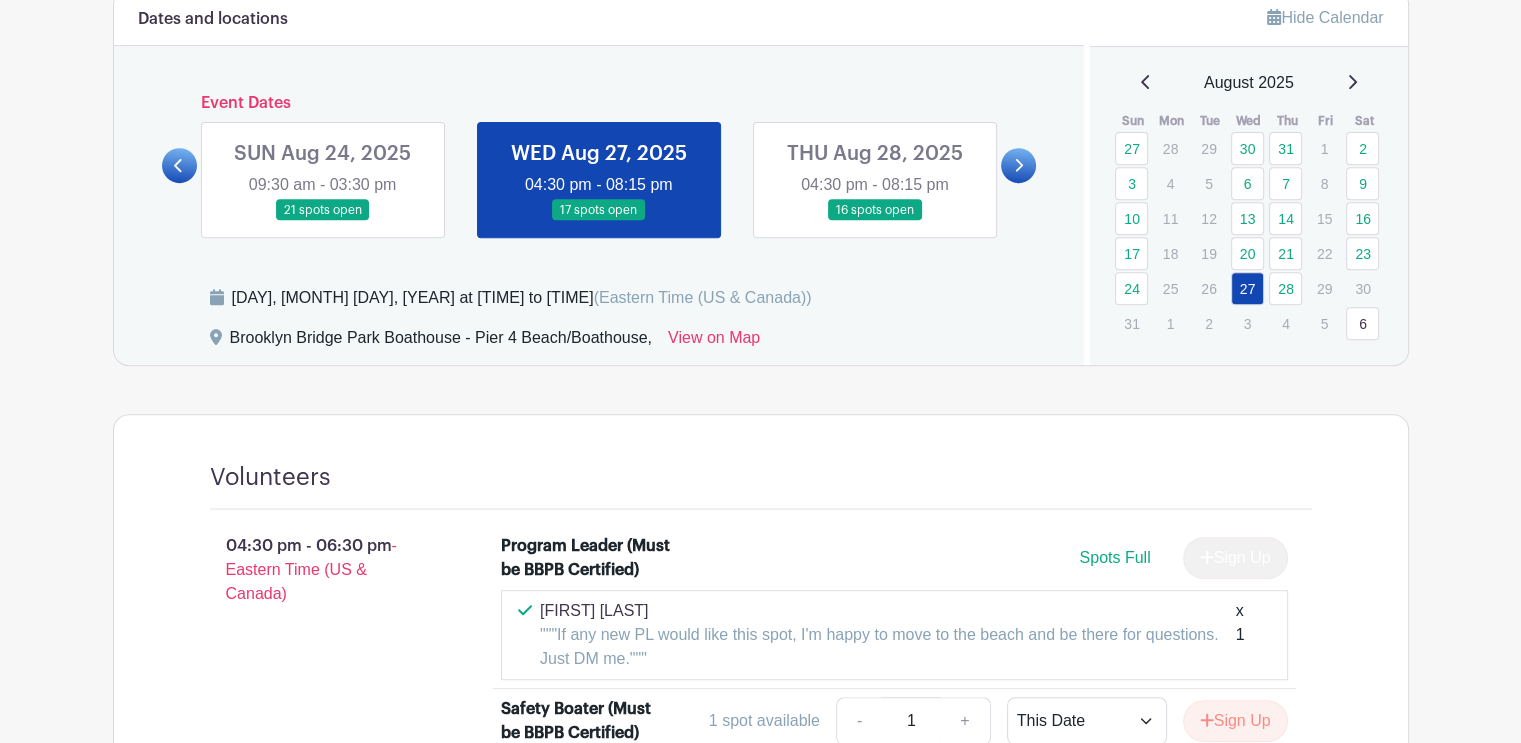 scroll, scrollTop: 525, scrollLeft: 0, axis: vertical 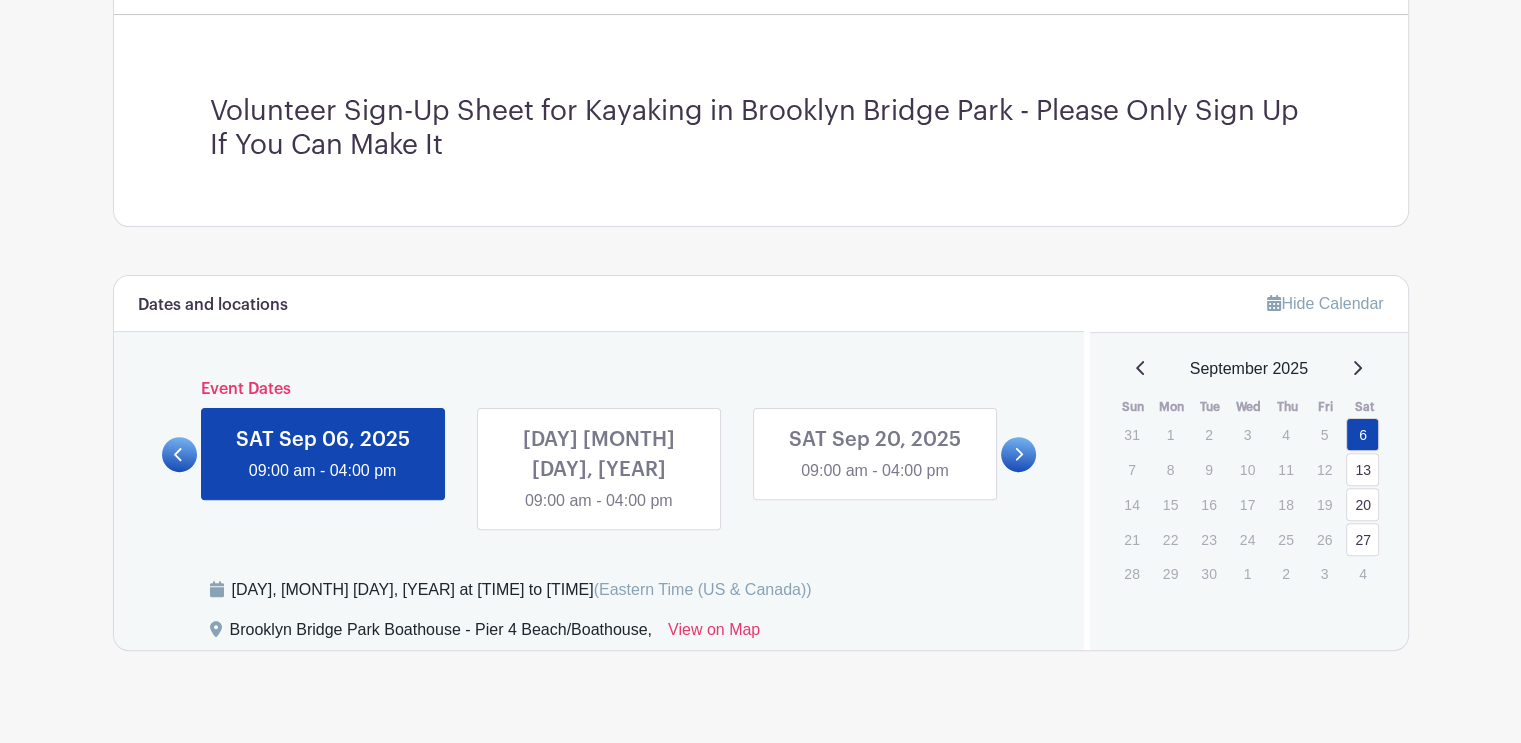 click 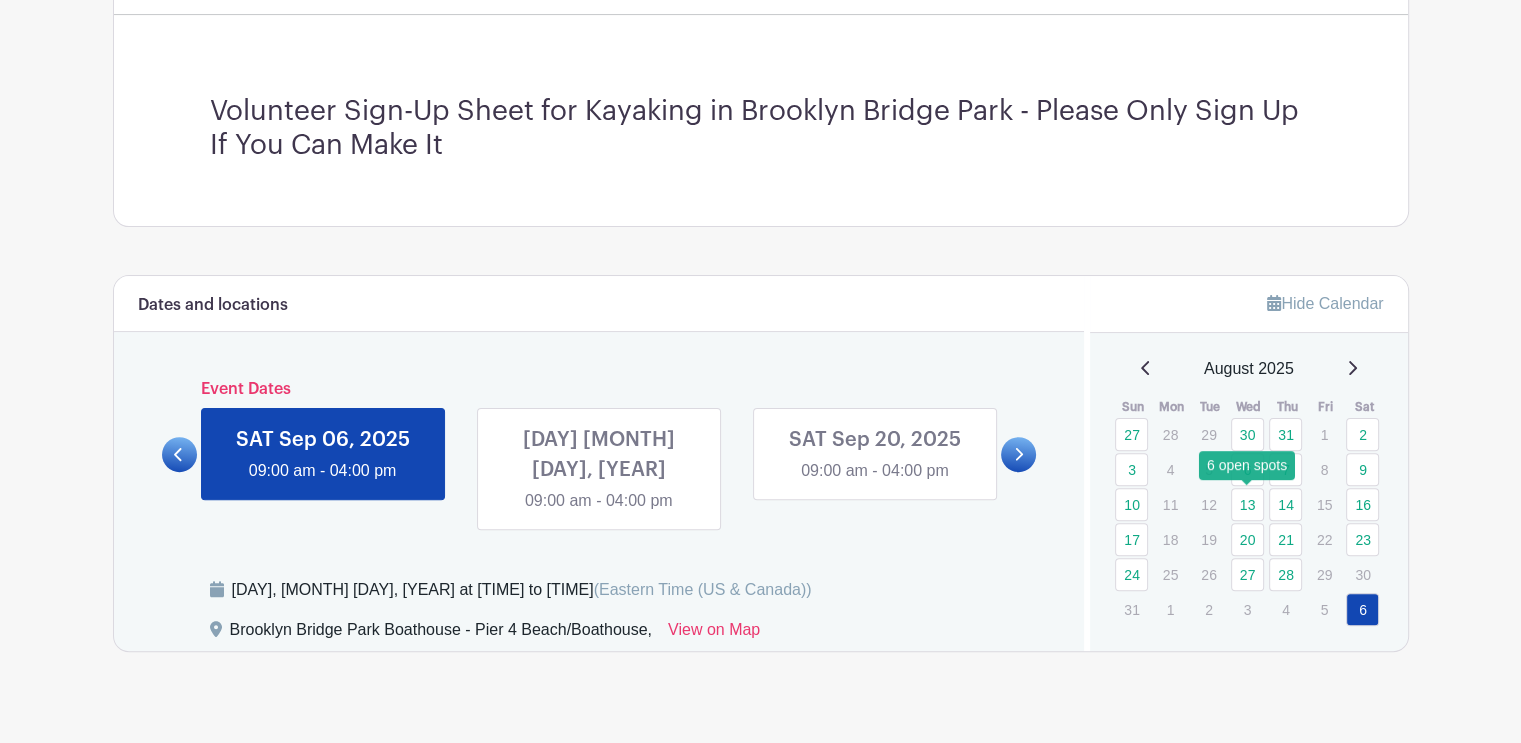 click on "13" at bounding box center [1247, 504] 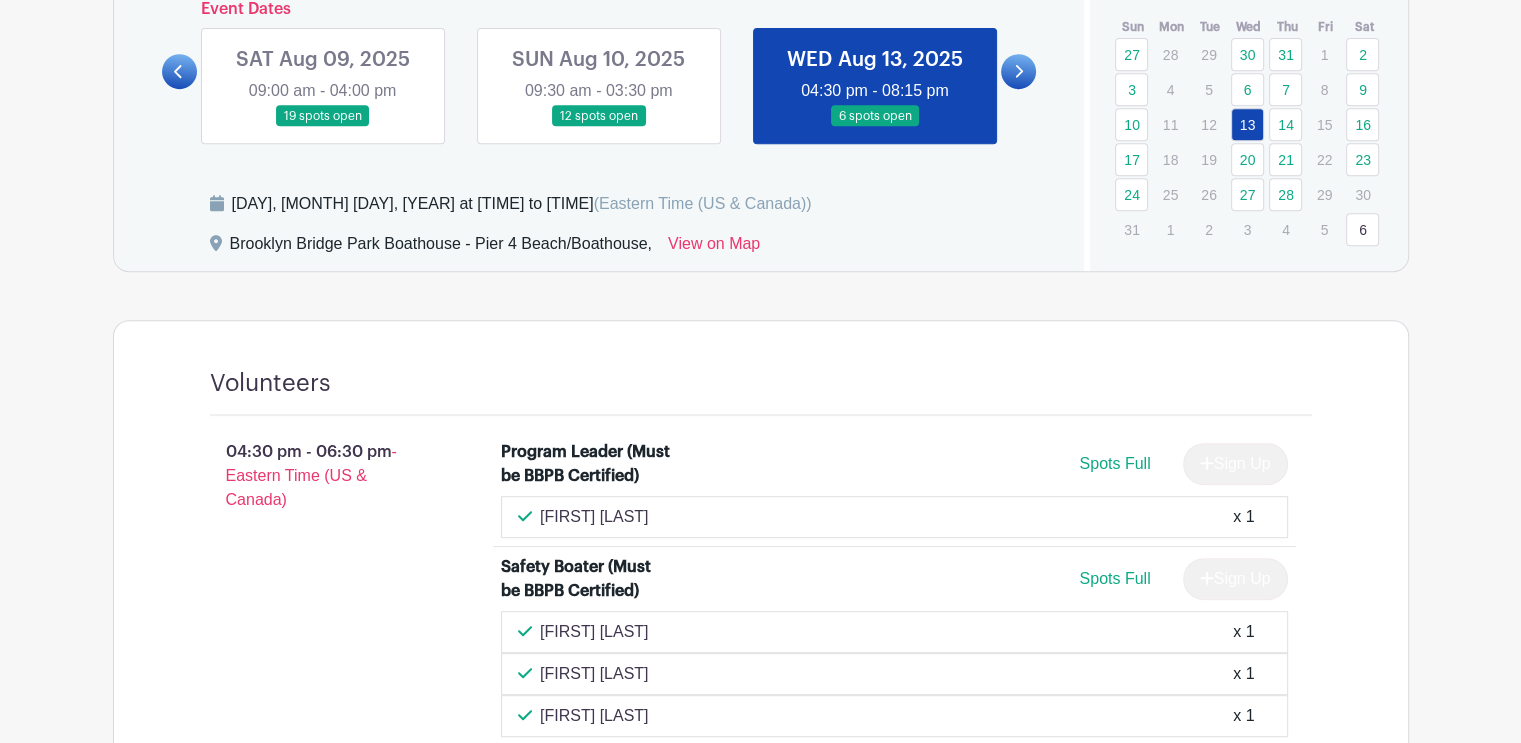 scroll, scrollTop: 825, scrollLeft: 0, axis: vertical 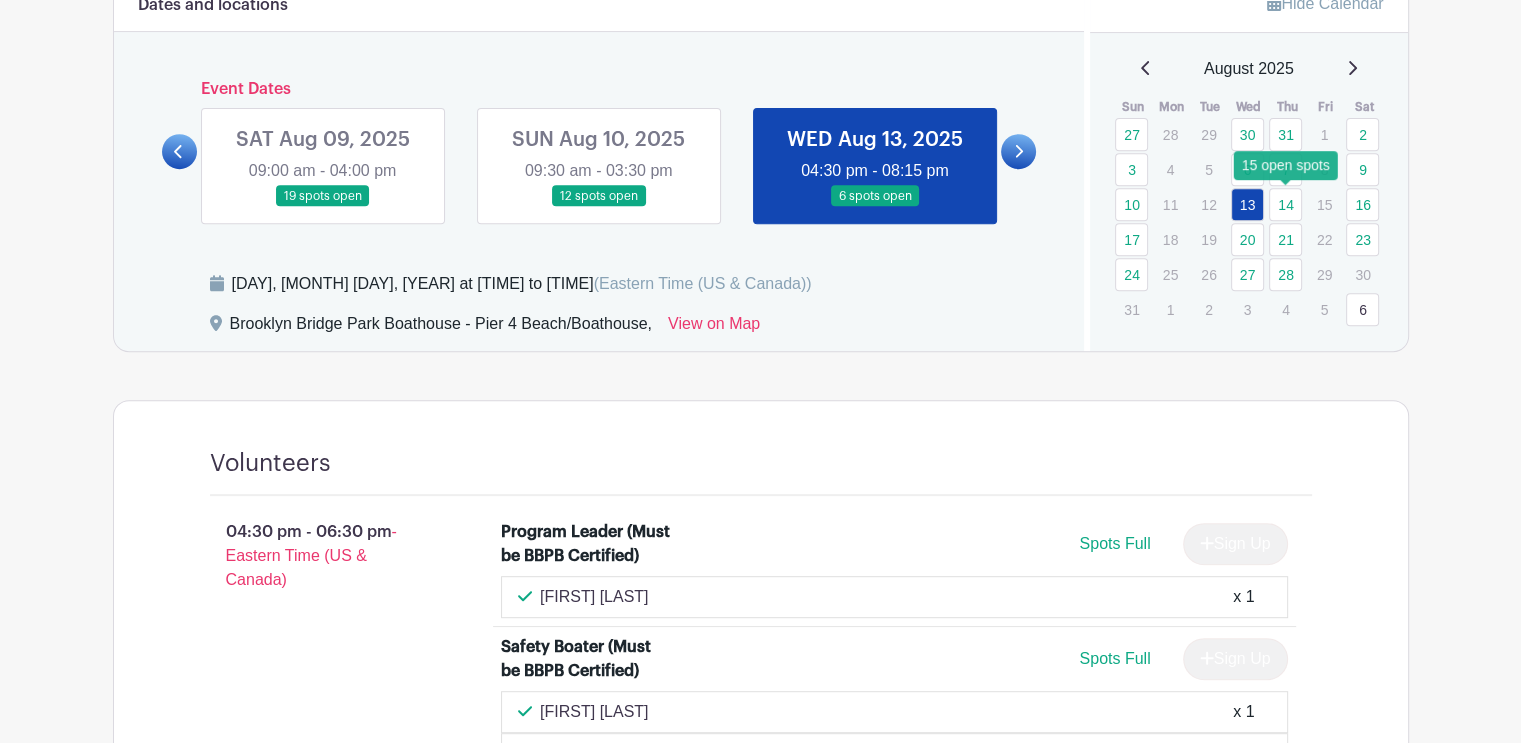click on "14" at bounding box center [1285, 204] 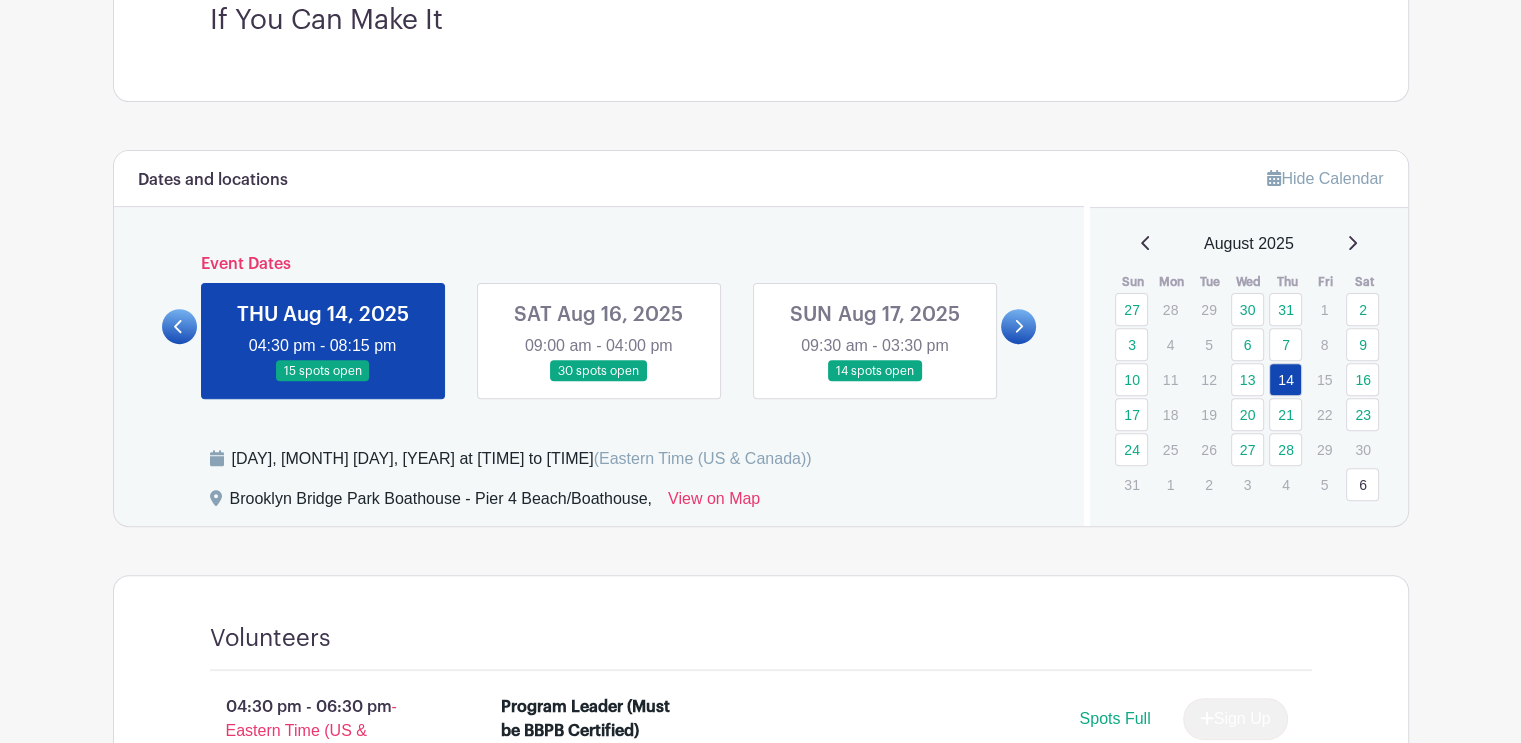scroll, scrollTop: 625, scrollLeft: 0, axis: vertical 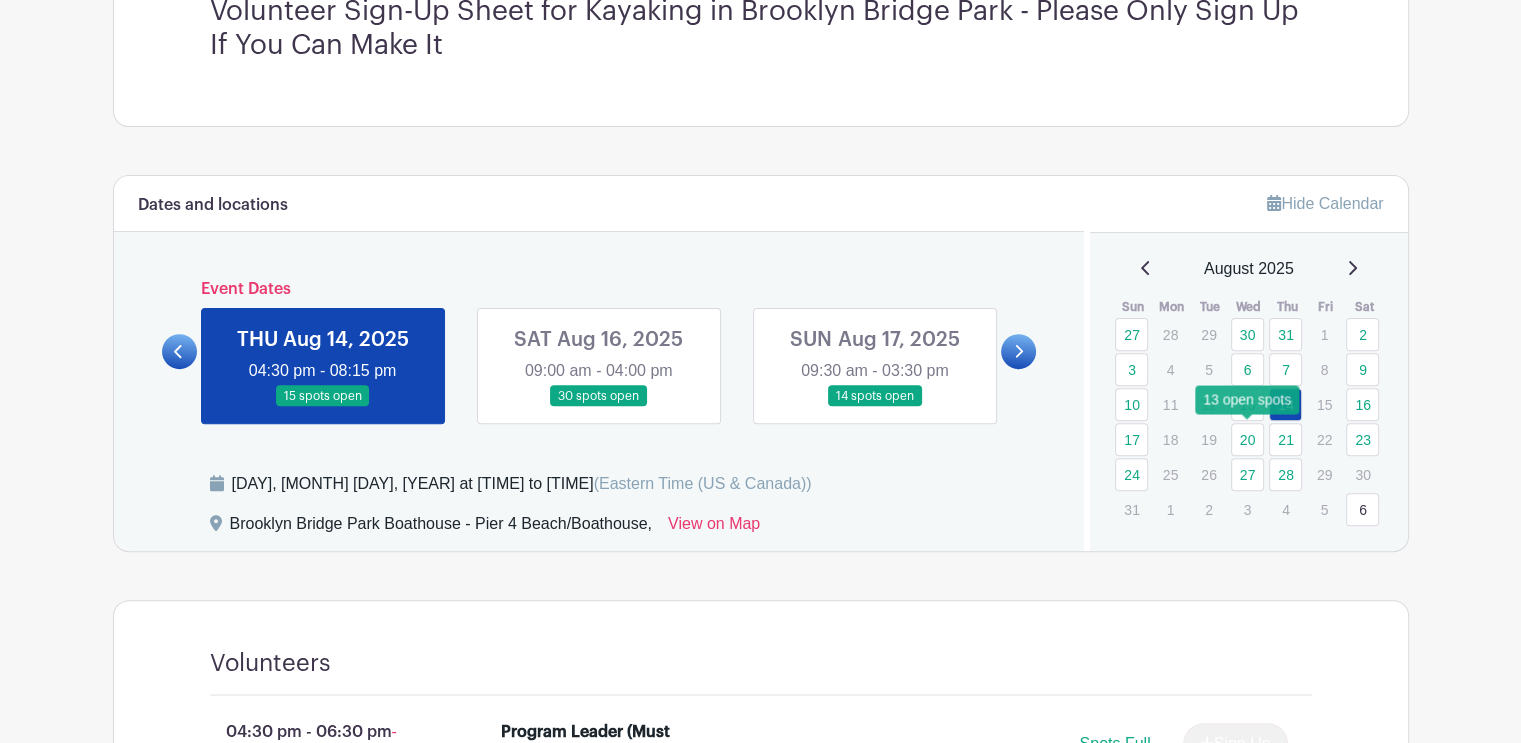 click on "20" at bounding box center (1247, 439) 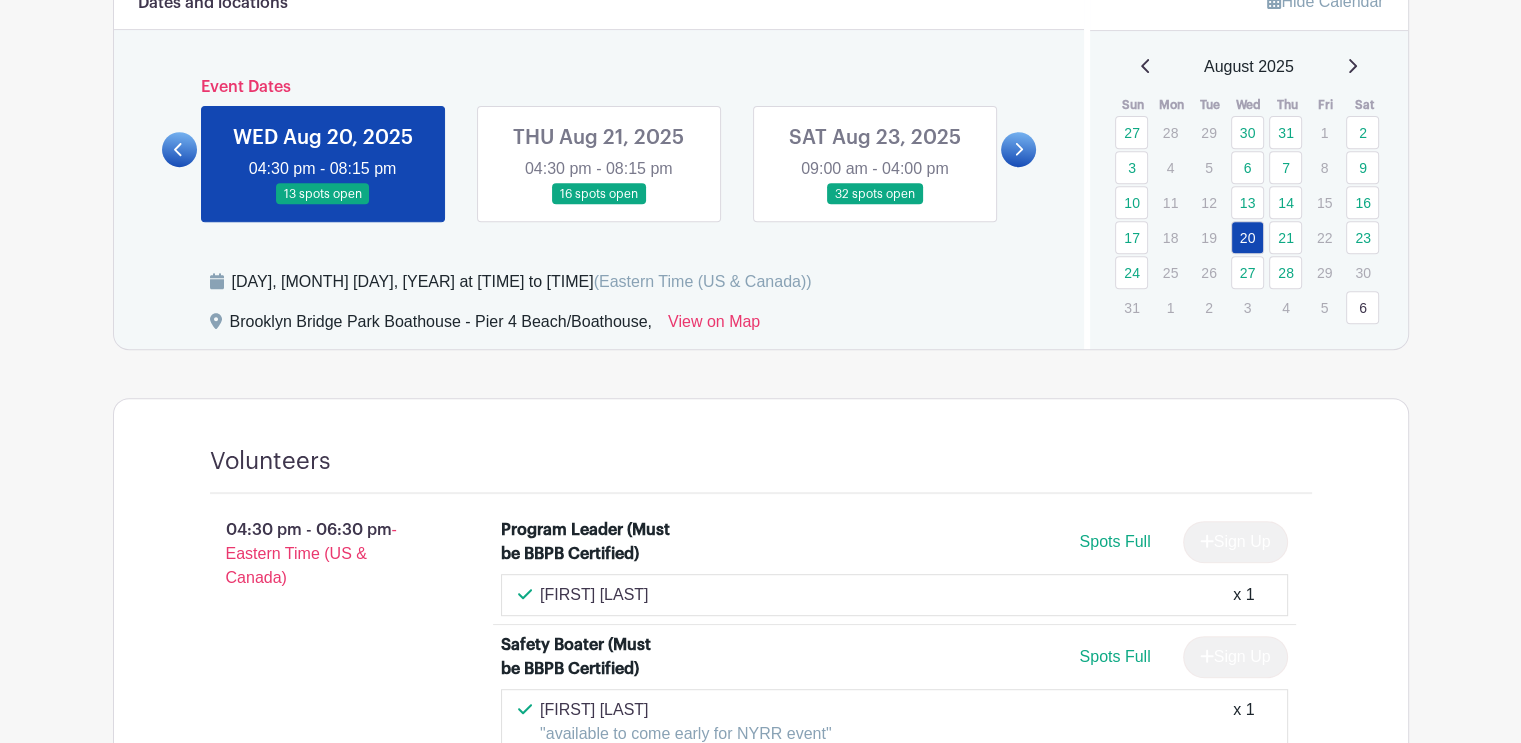 scroll, scrollTop: 825, scrollLeft: 0, axis: vertical 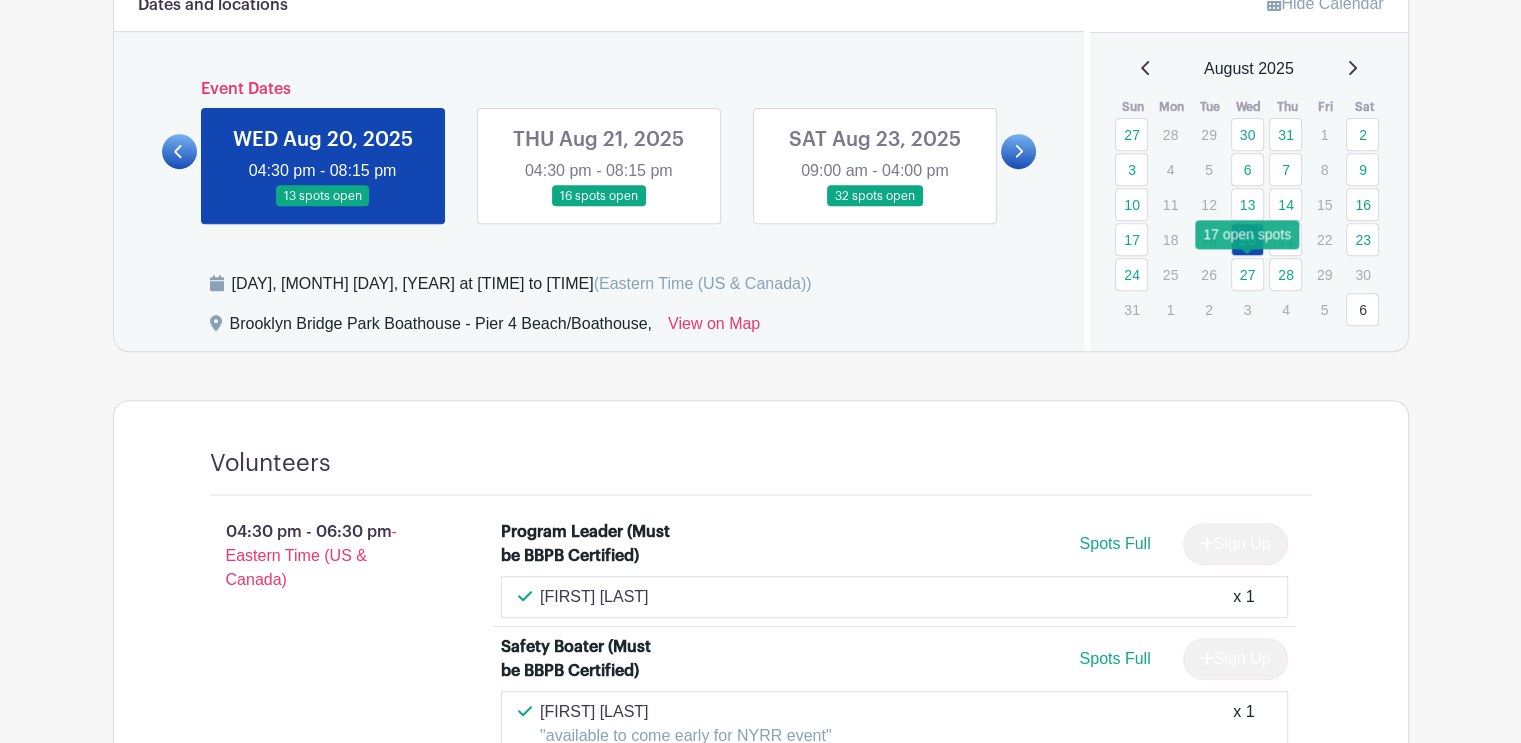 click on "27" at bounding box center [1247, 274] 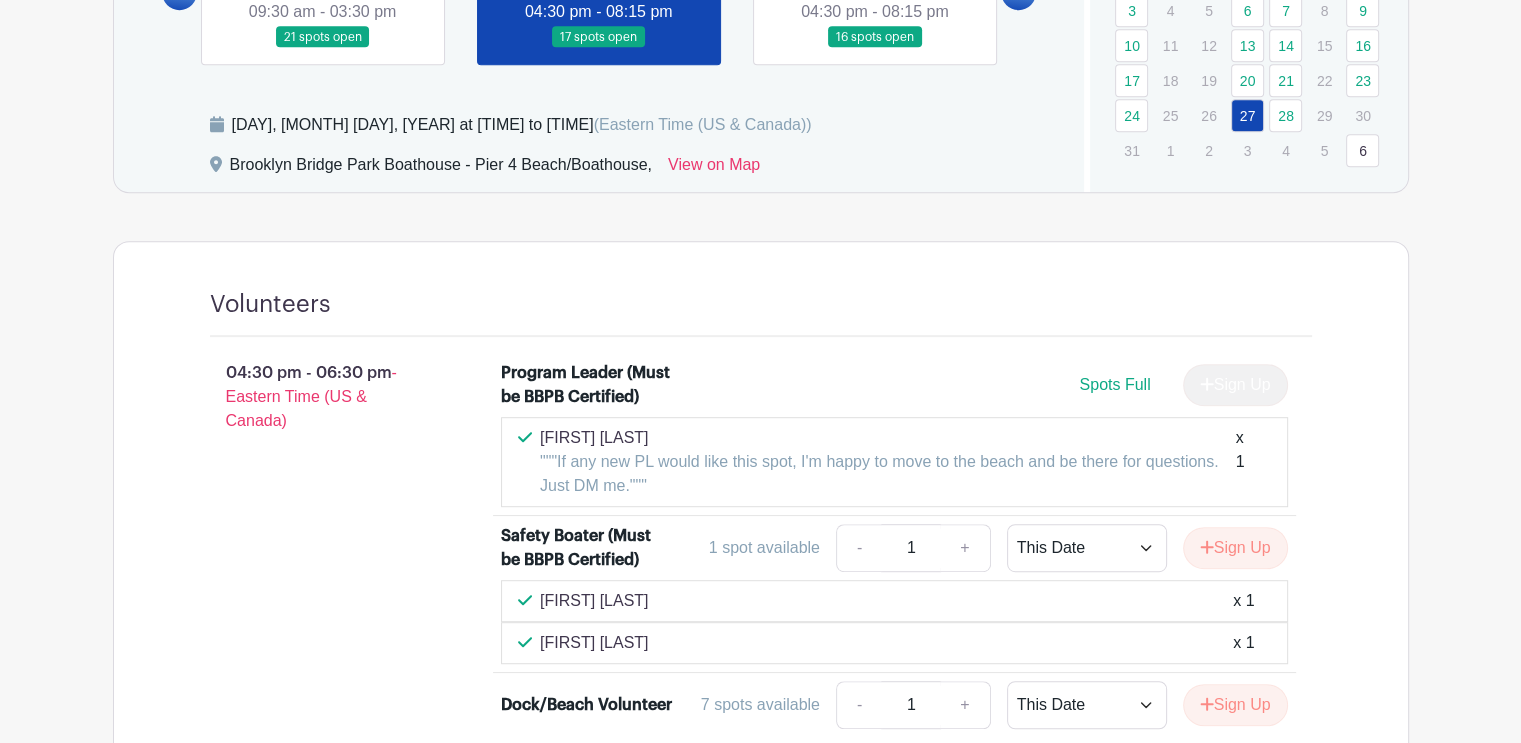 scroll, scrollTop: 925, scrollLeft: 0, axis: vertical 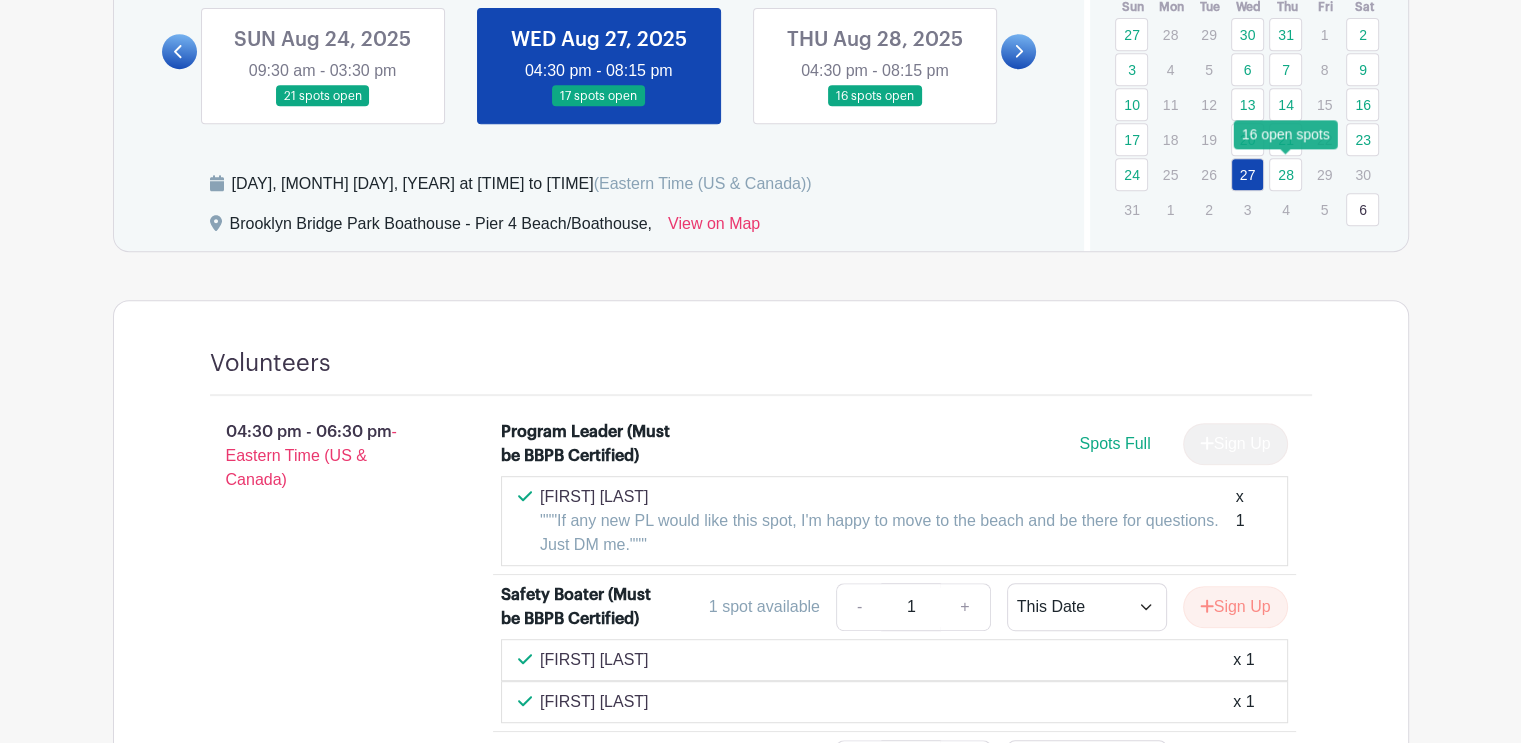 click on "28" at bounding box center (1285, 174) 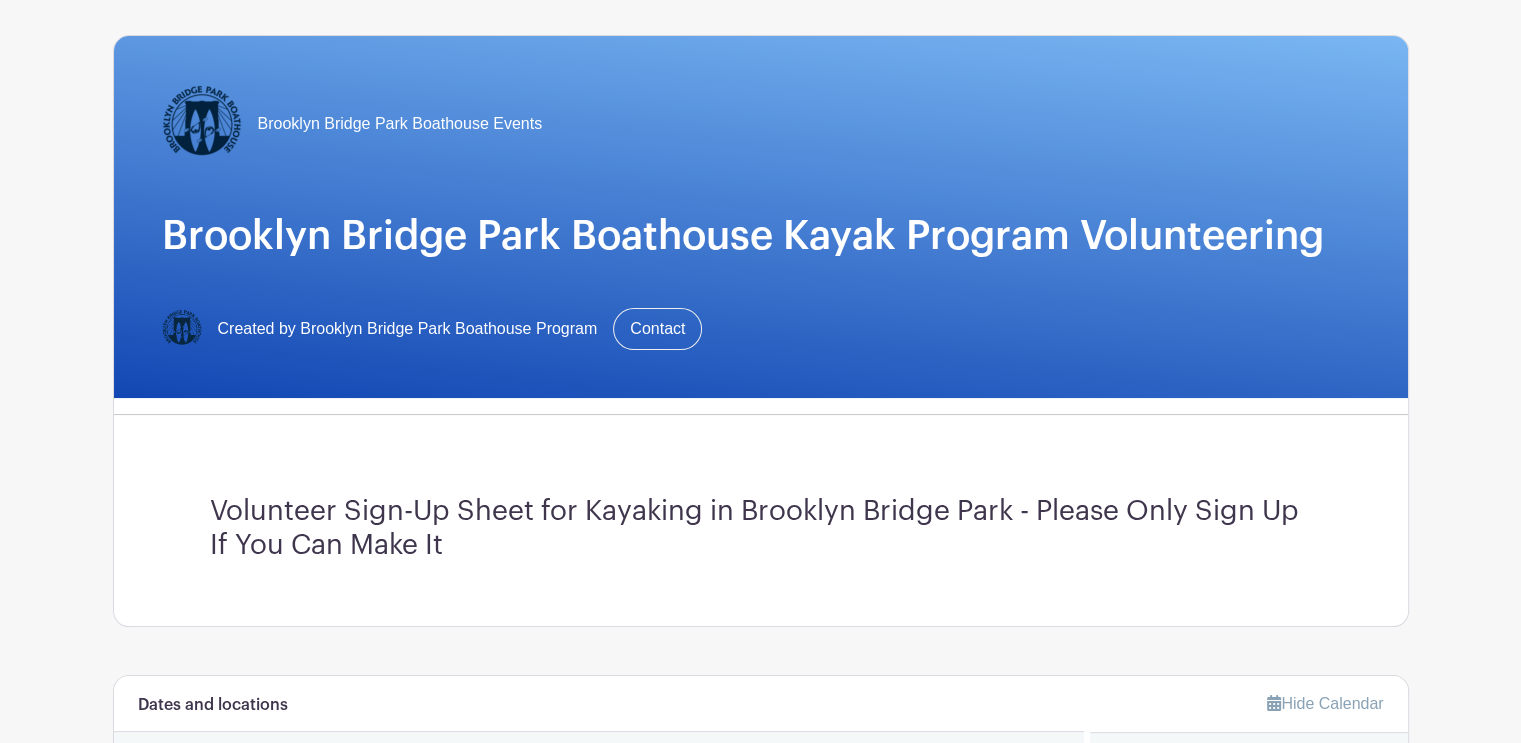 scroll, scrollTop: 0, scrollLeft: 0, axis: both 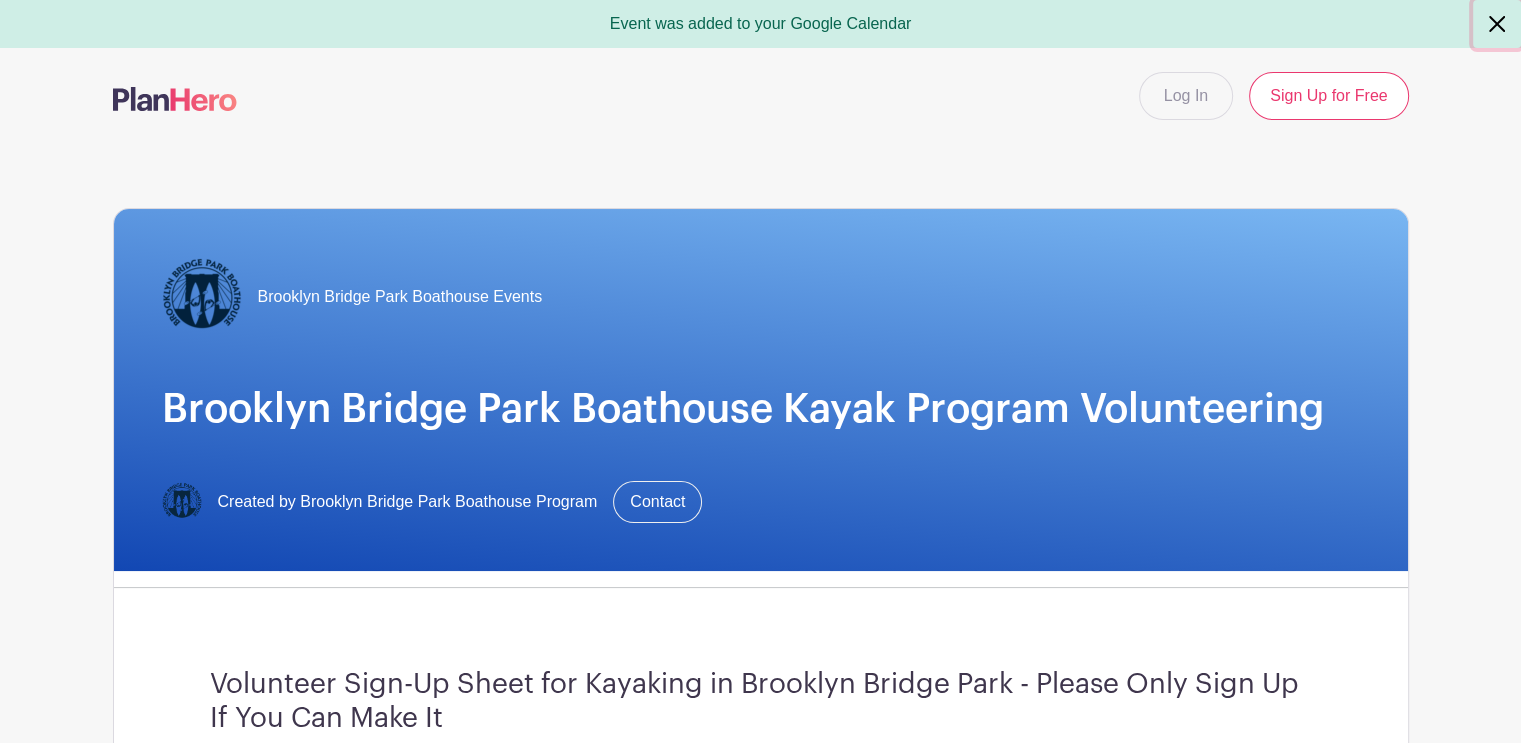 click at bounding box center [1497, 24] 